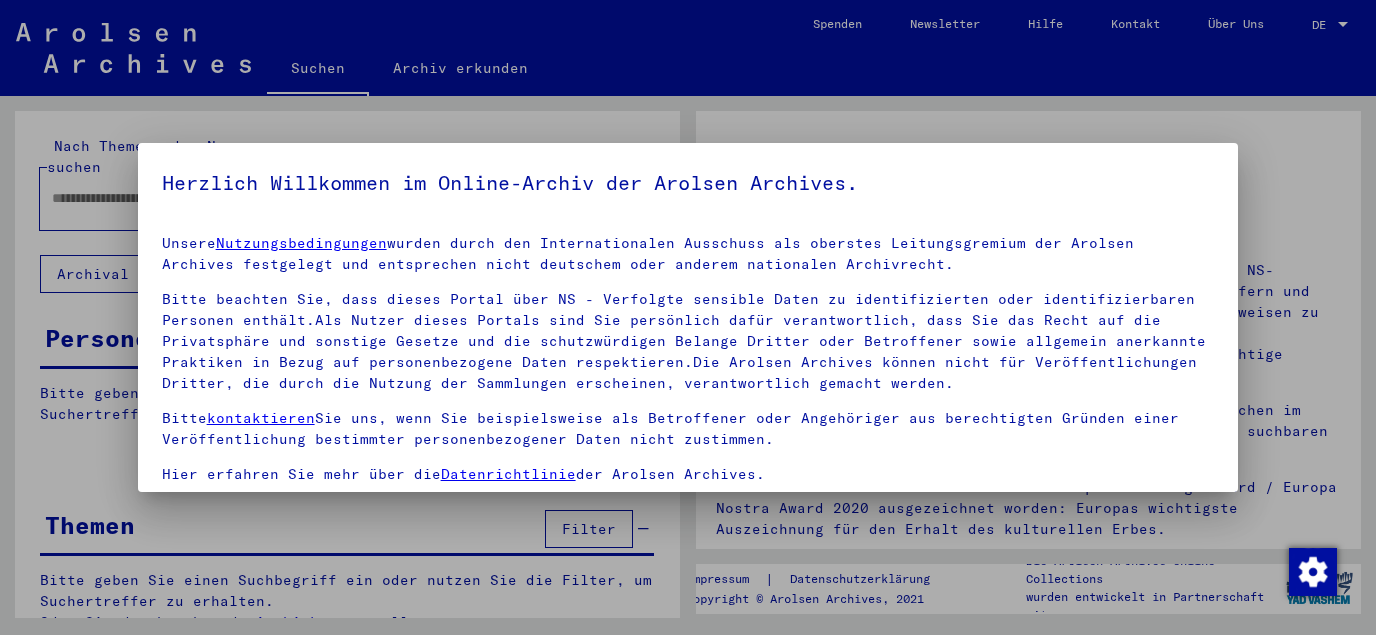 scroll, scrollTop: 0, scrollLeft: 0, axis: both 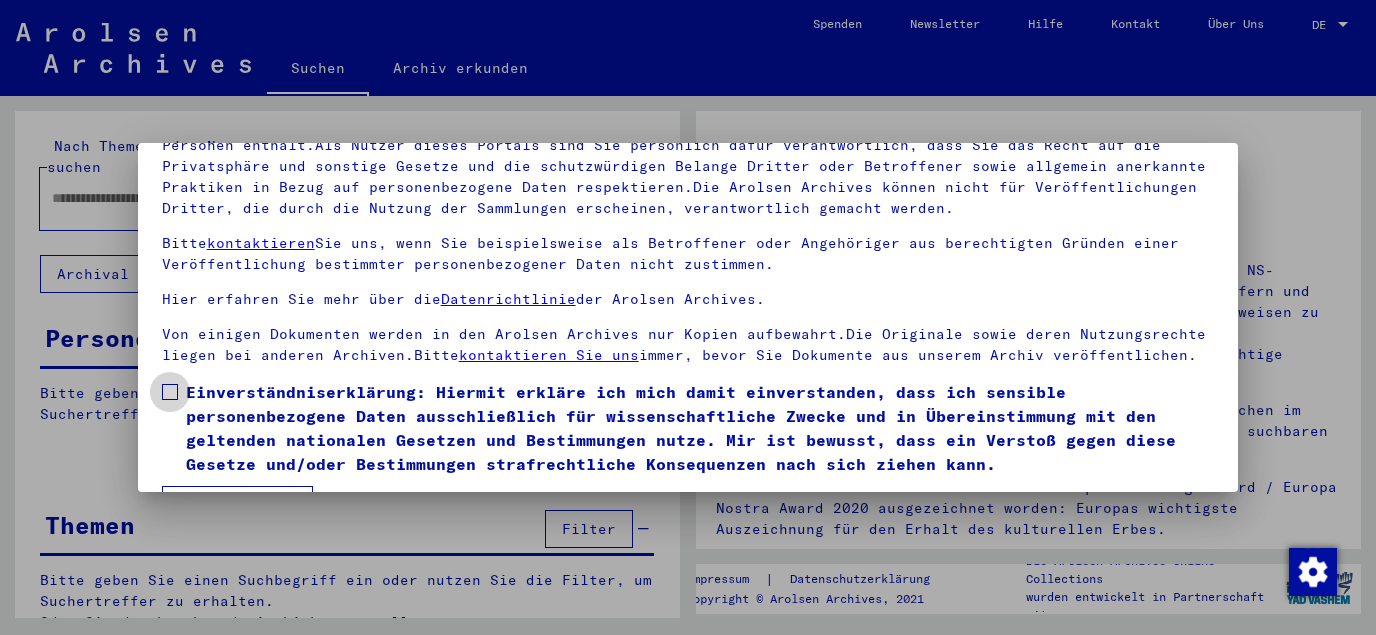 click at bounding box center [170, 392] 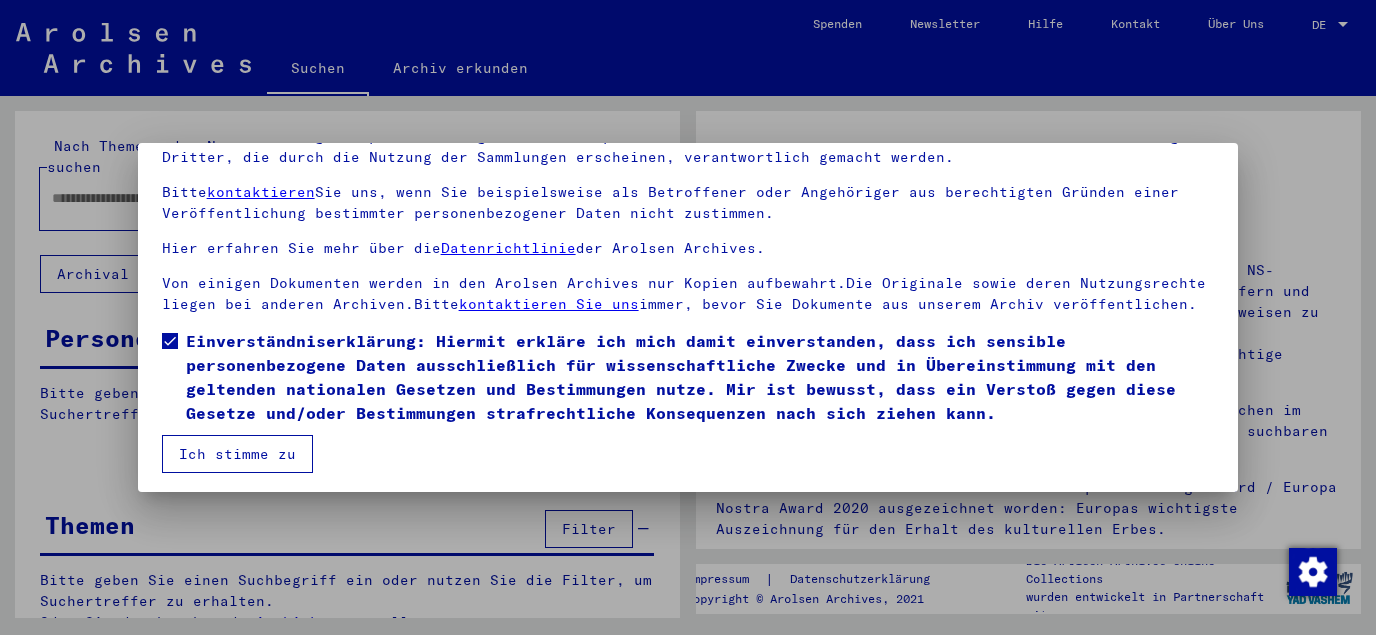scroll, scrollTop: 163, scrollLeft: 0, axis: vertical 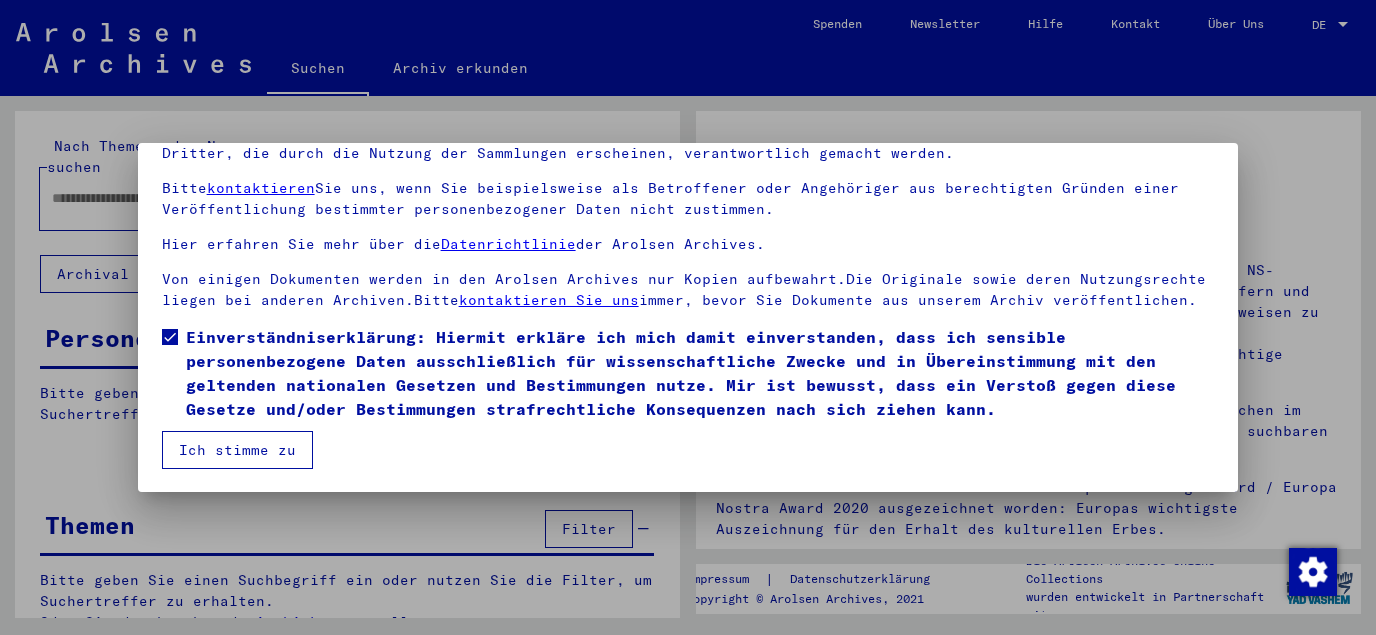 click on "Ich stimme zu" at bounding box center (237, 450) 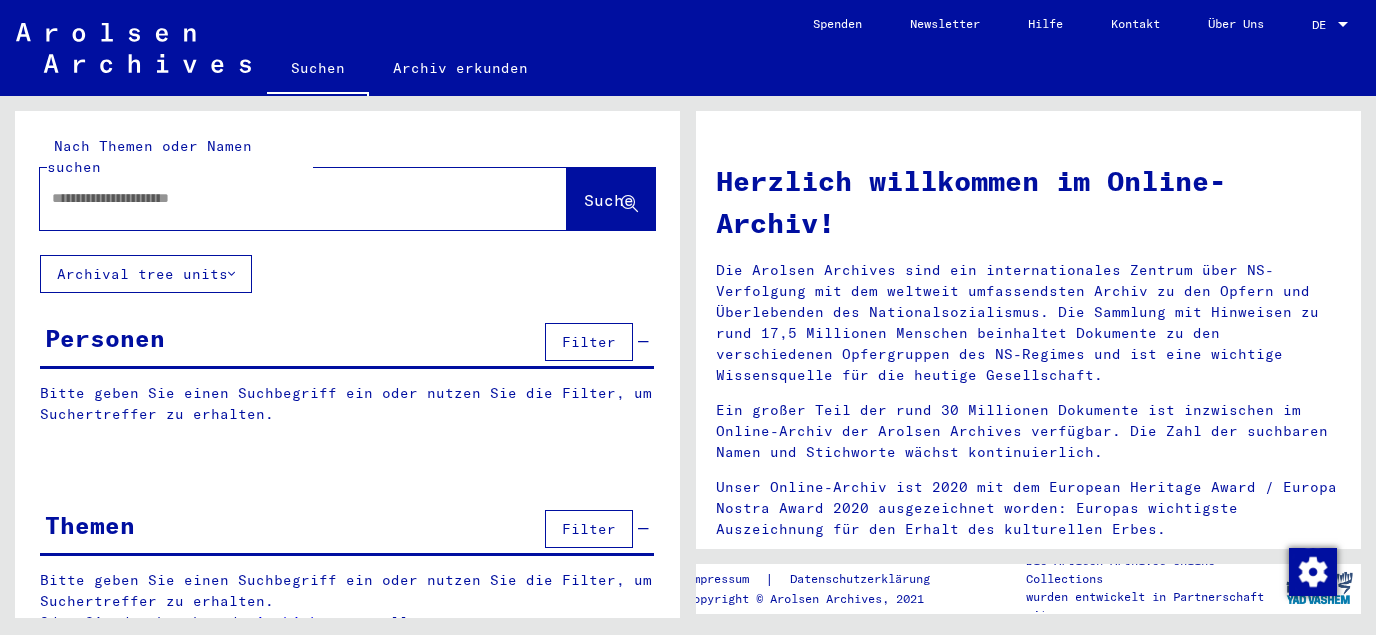 paste on "**********" 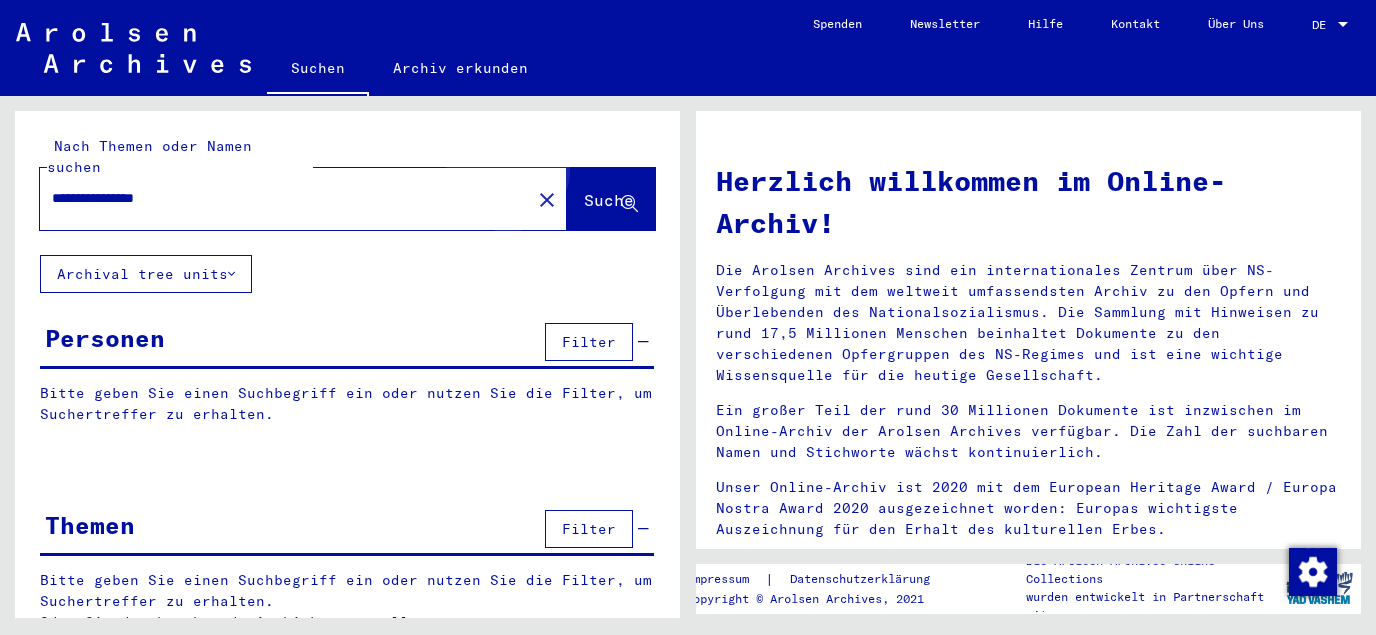 click on "Suche" 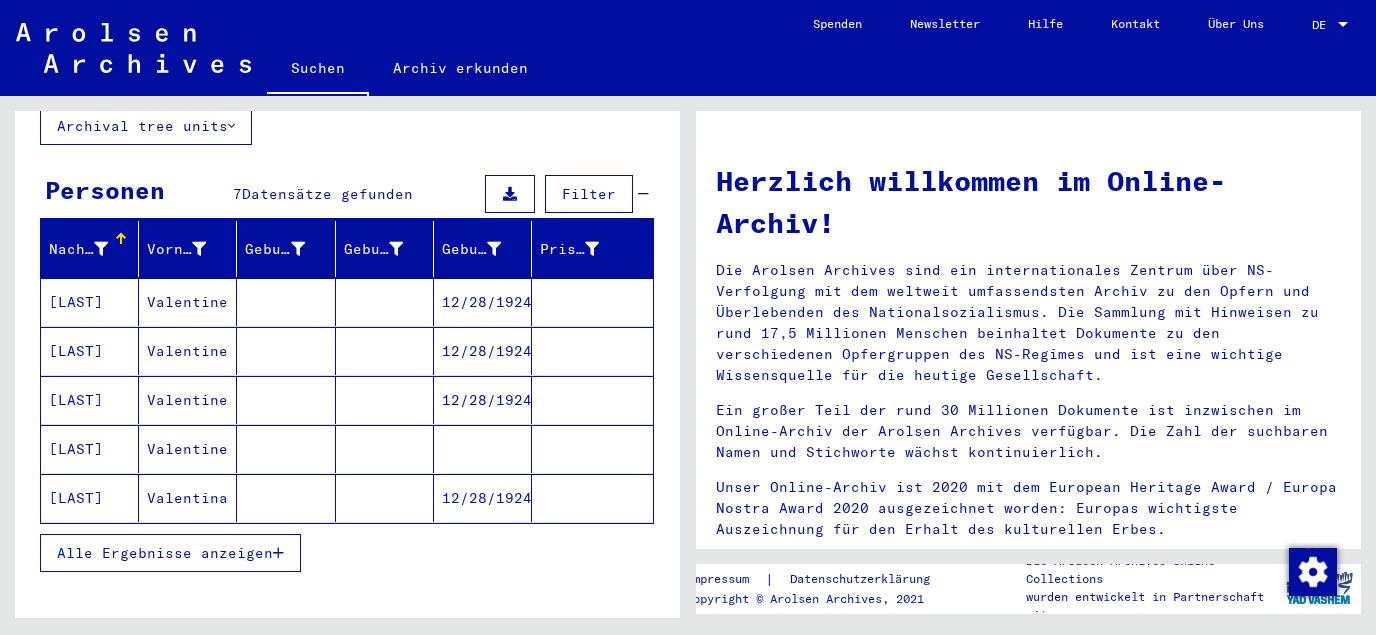 scroll, scrollTop: 215, scrollLeft: 0, axis: vertical 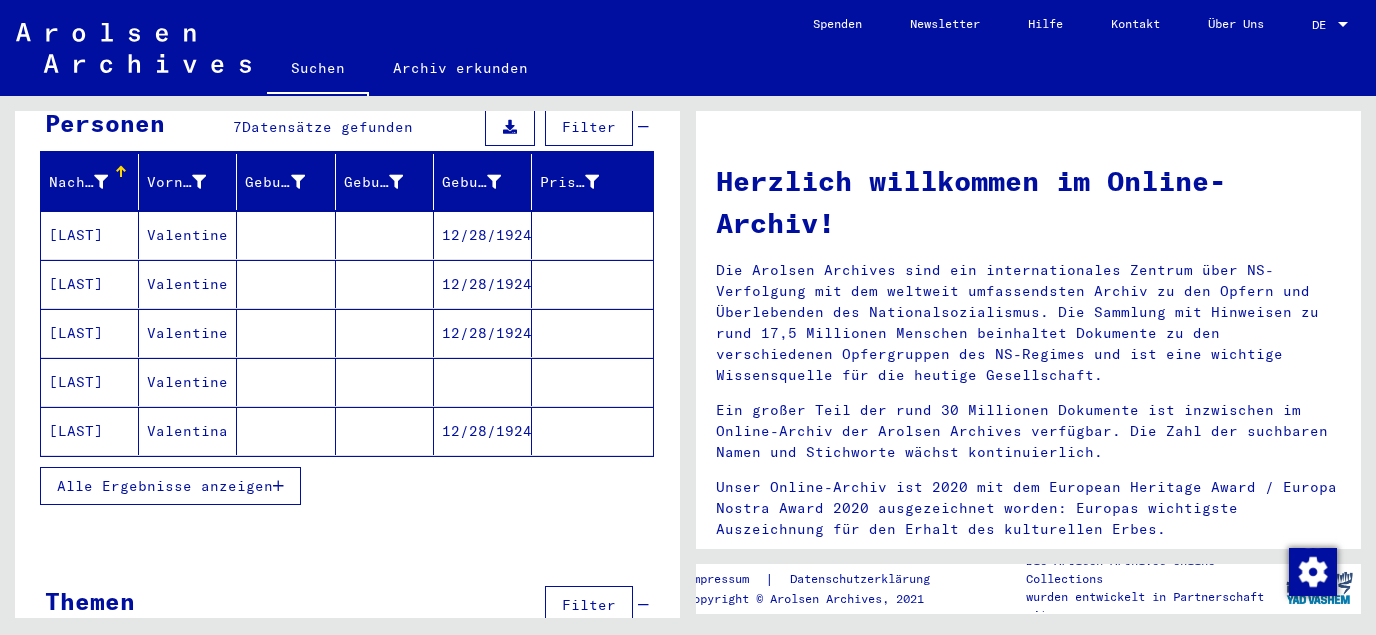 click on "12/28/1924" at bounding box center (483, 284) 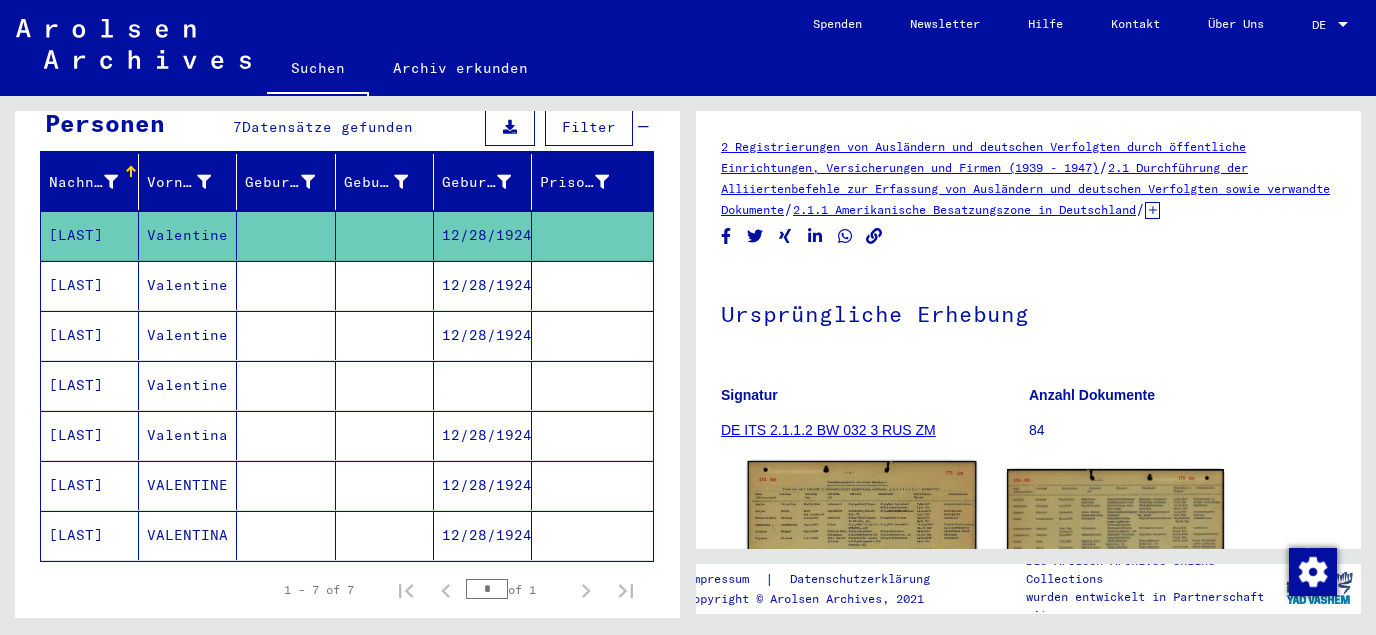 click 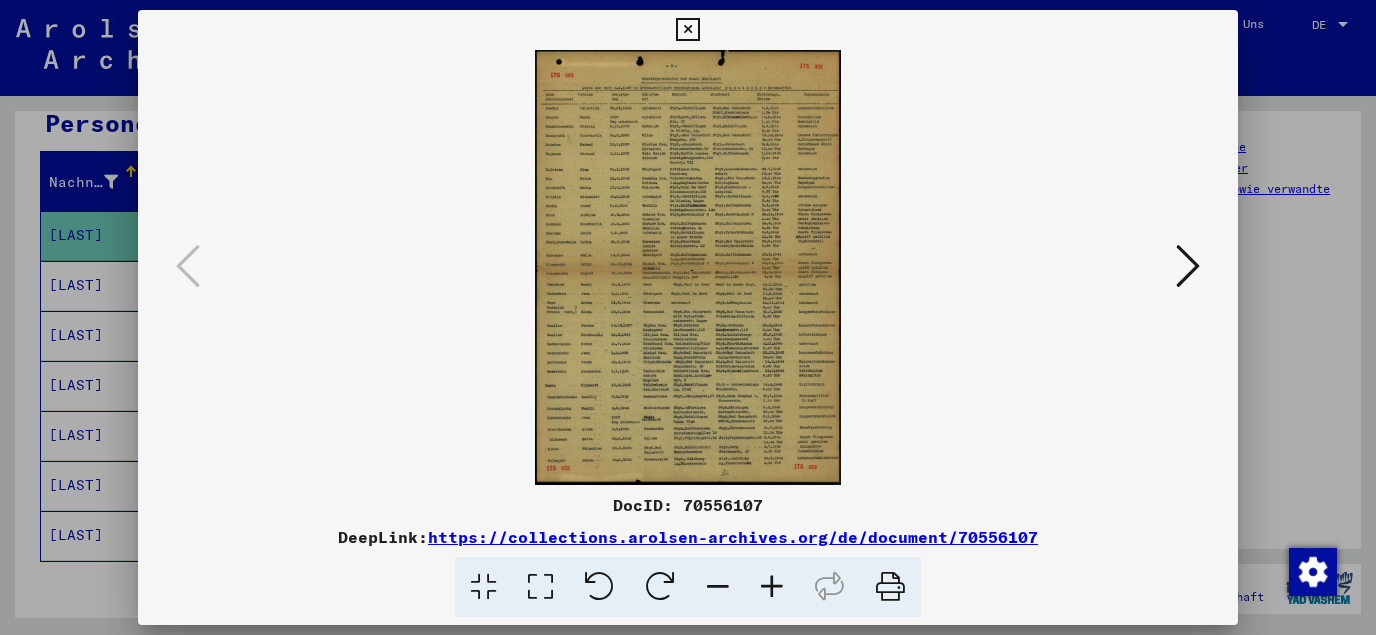 click at bounding box center (540, 587) 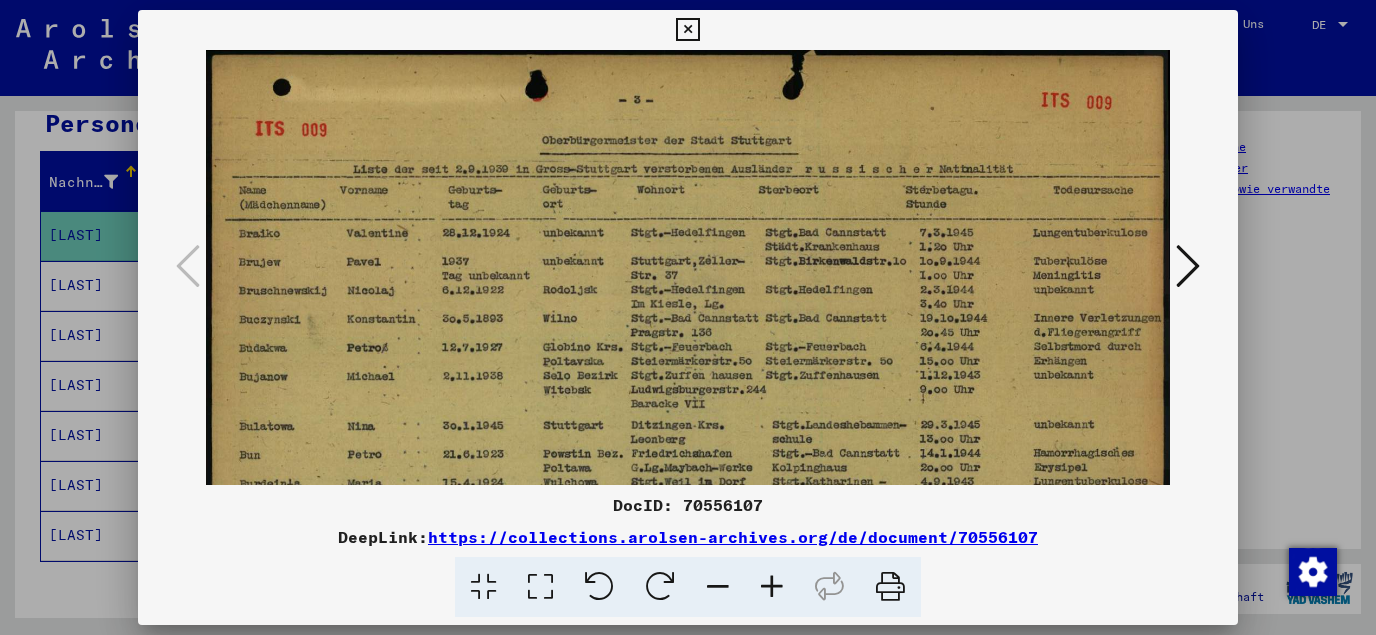 click at bounding box center (687, 30) 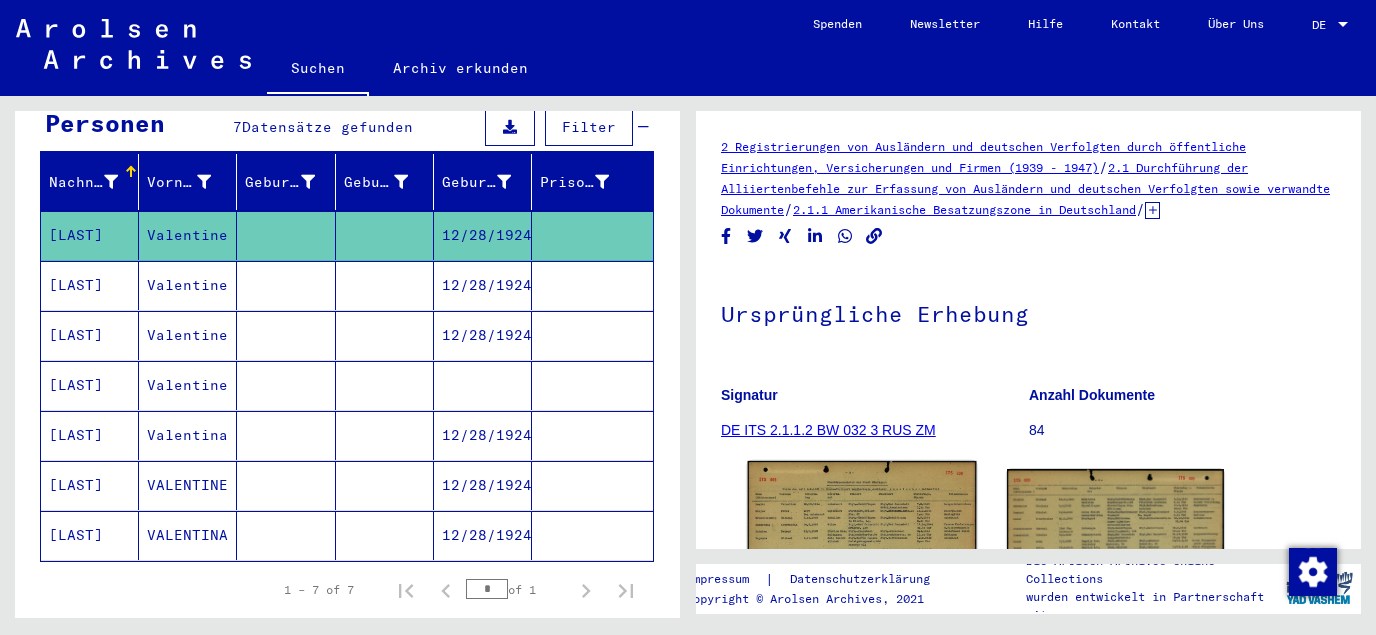 click 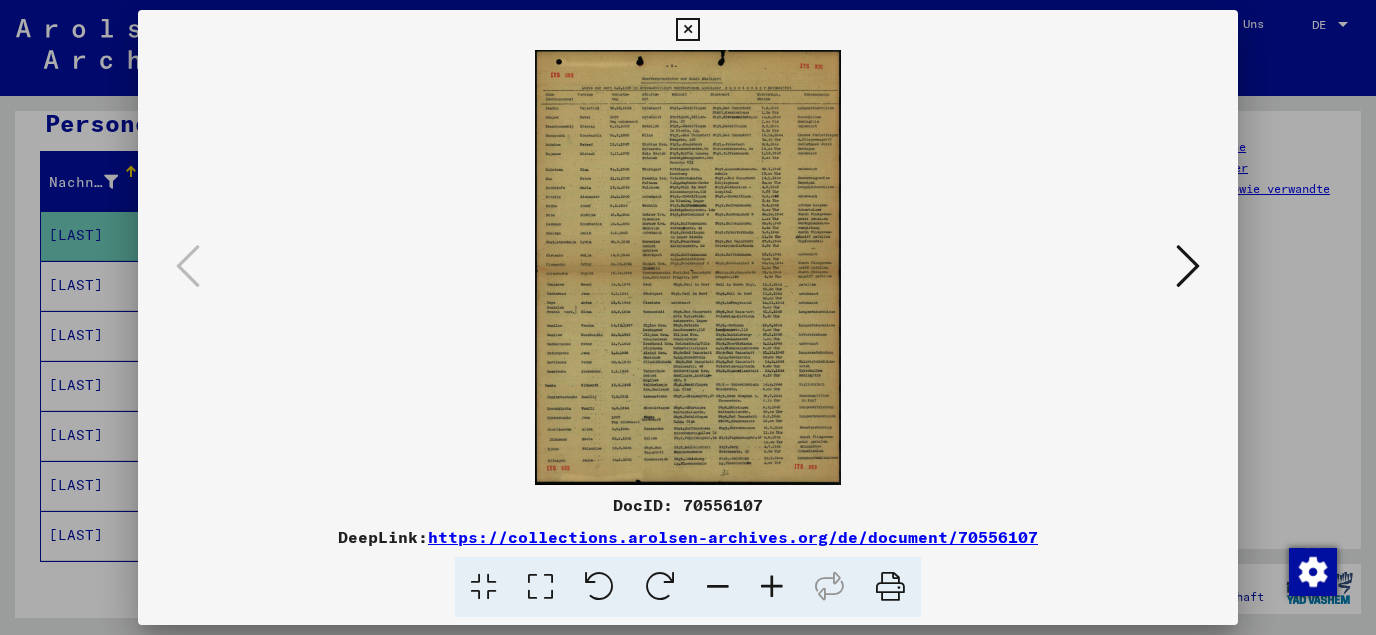 click at bounding box center (687, 30) 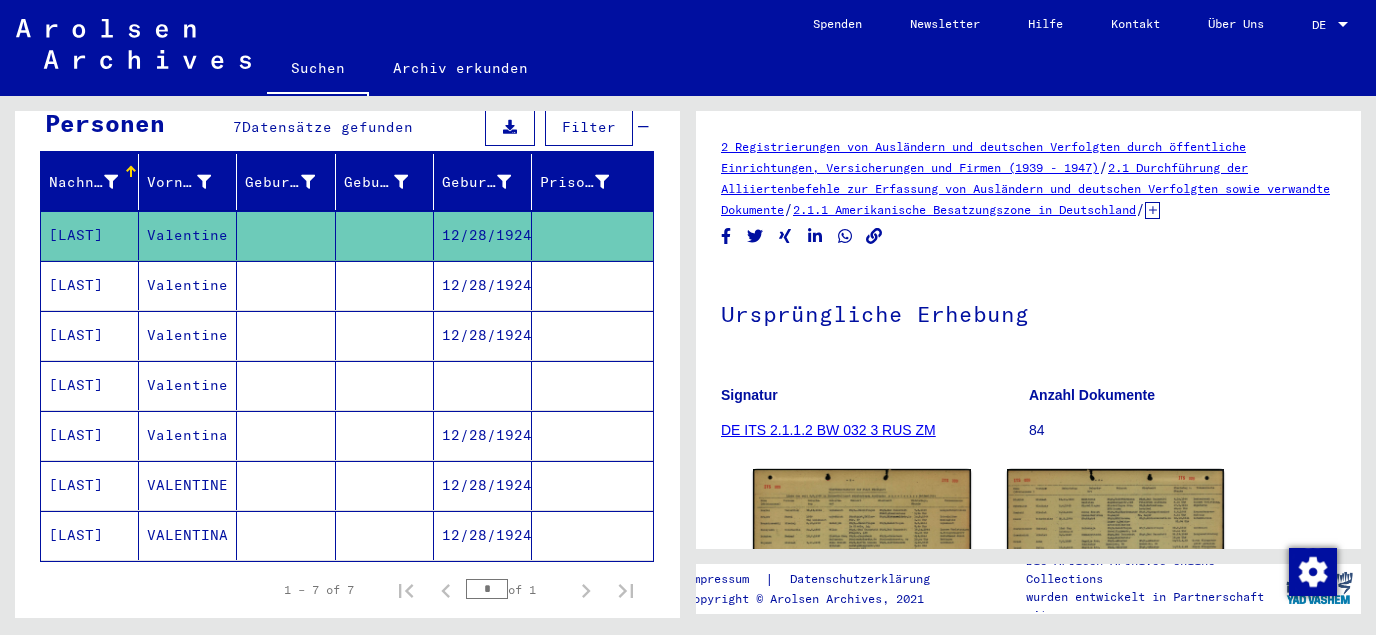 click on "12/28/1924" at bounding box center (483, 335) 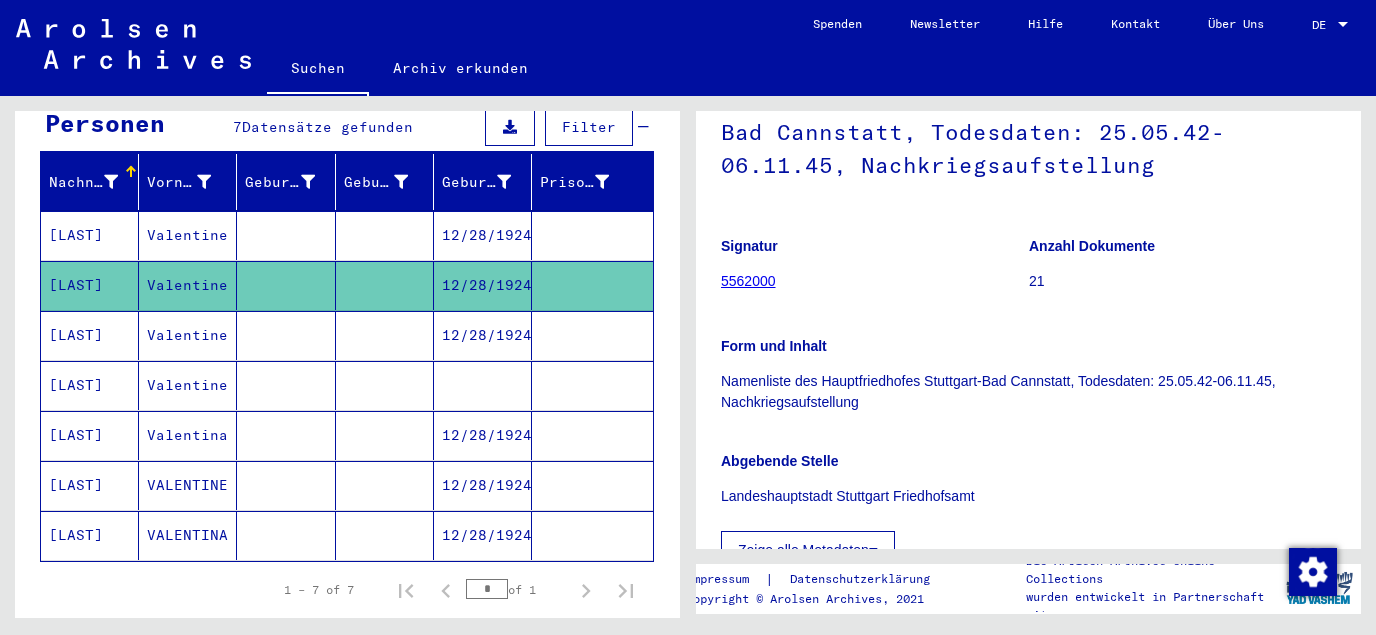 scroll, scrollTop: 430, scrollLeft: 0, axis: vertical 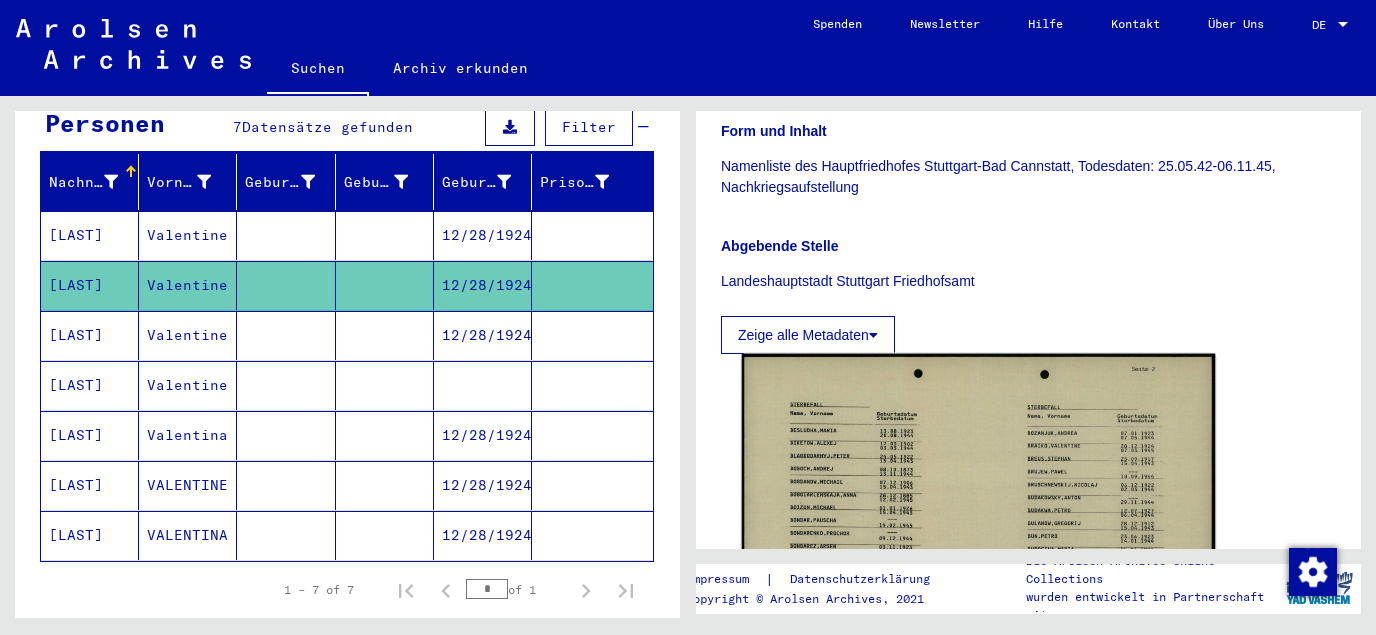 click 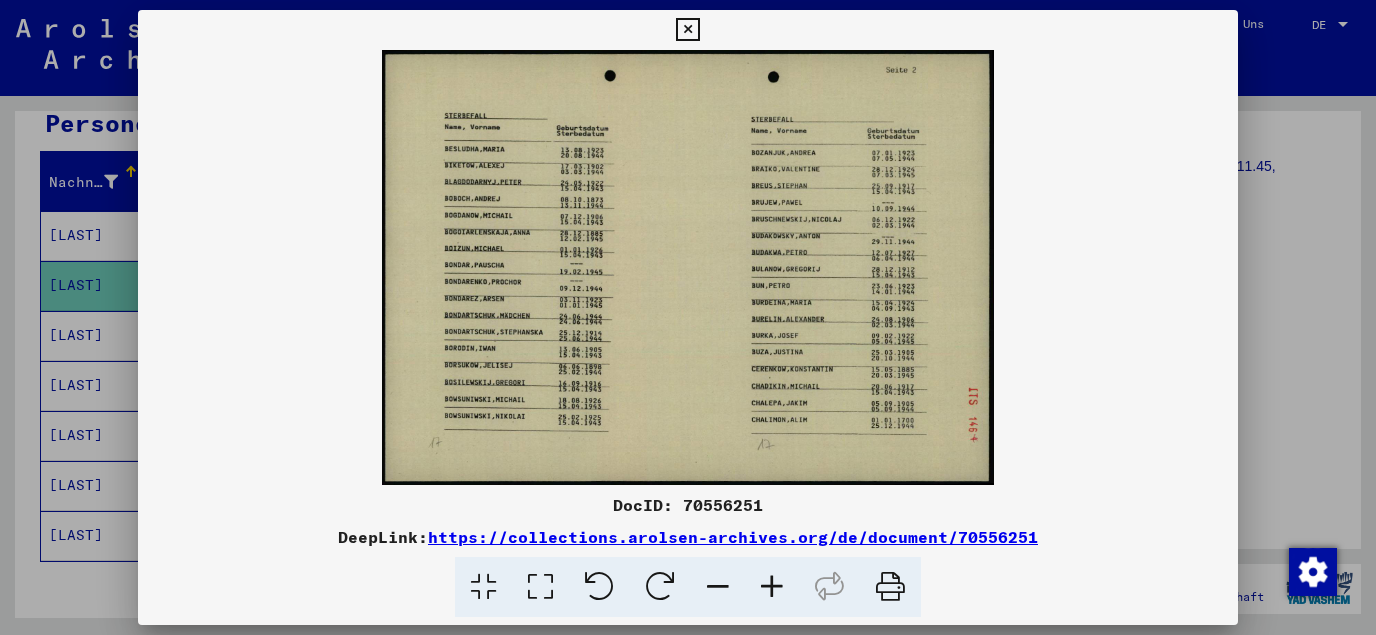 click at bounding box center (687, 30) 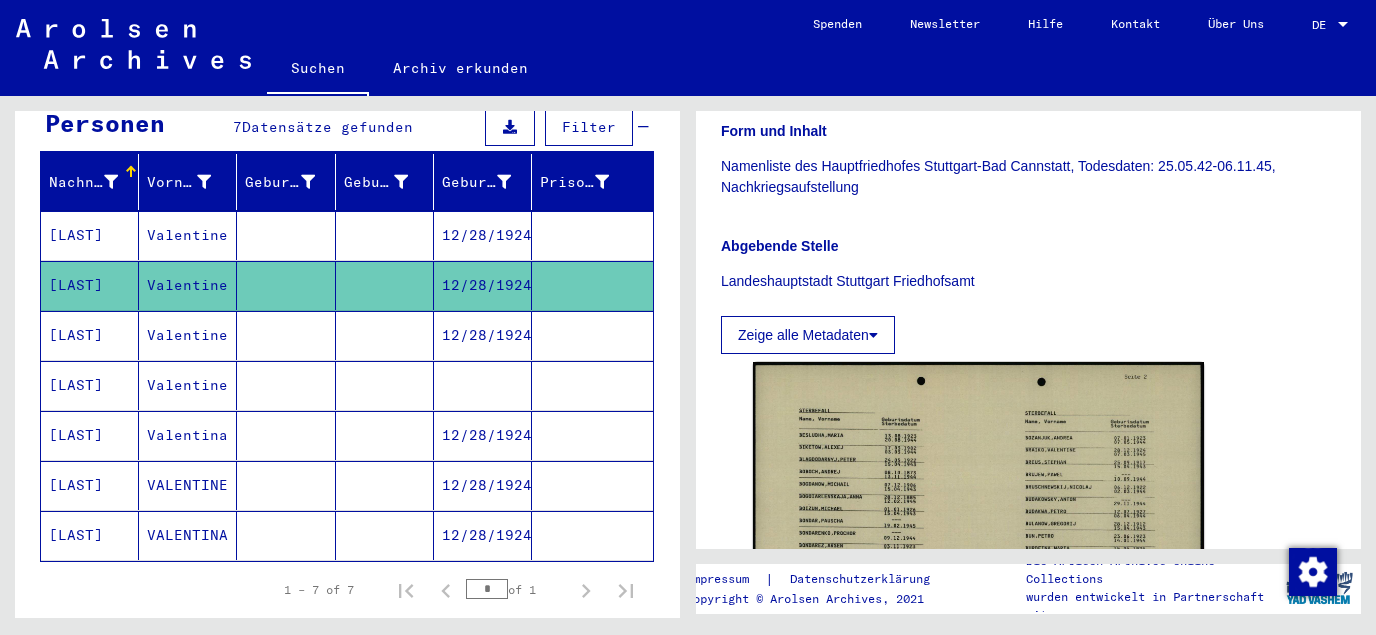 click on "12/28/1924" at bounding box center (483, 385) 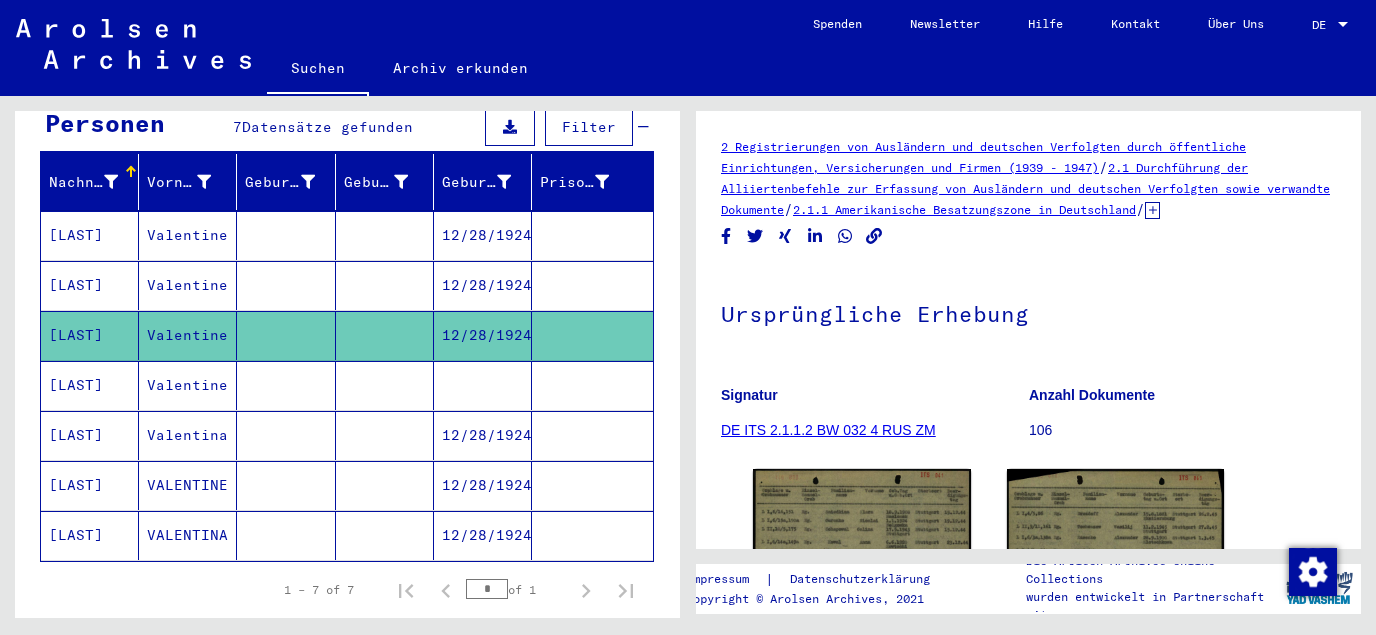 scroll, scrollTop: 108, scrollLeft: 0, axis: vertical 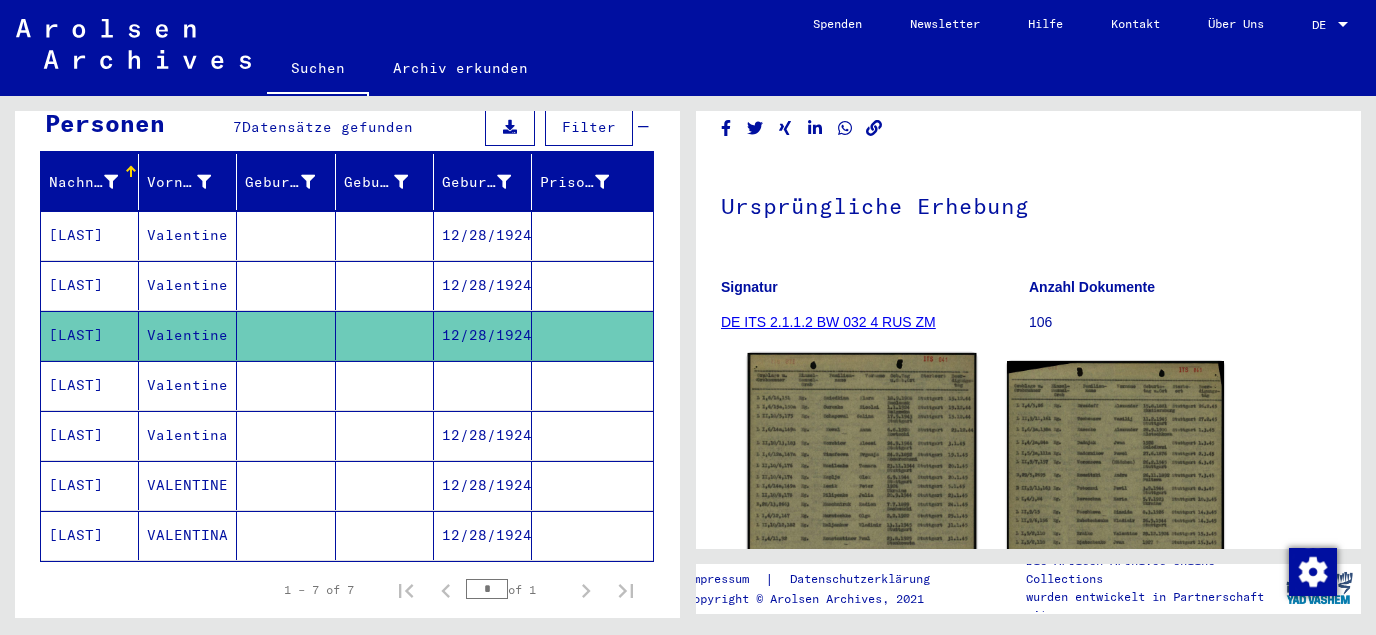 click 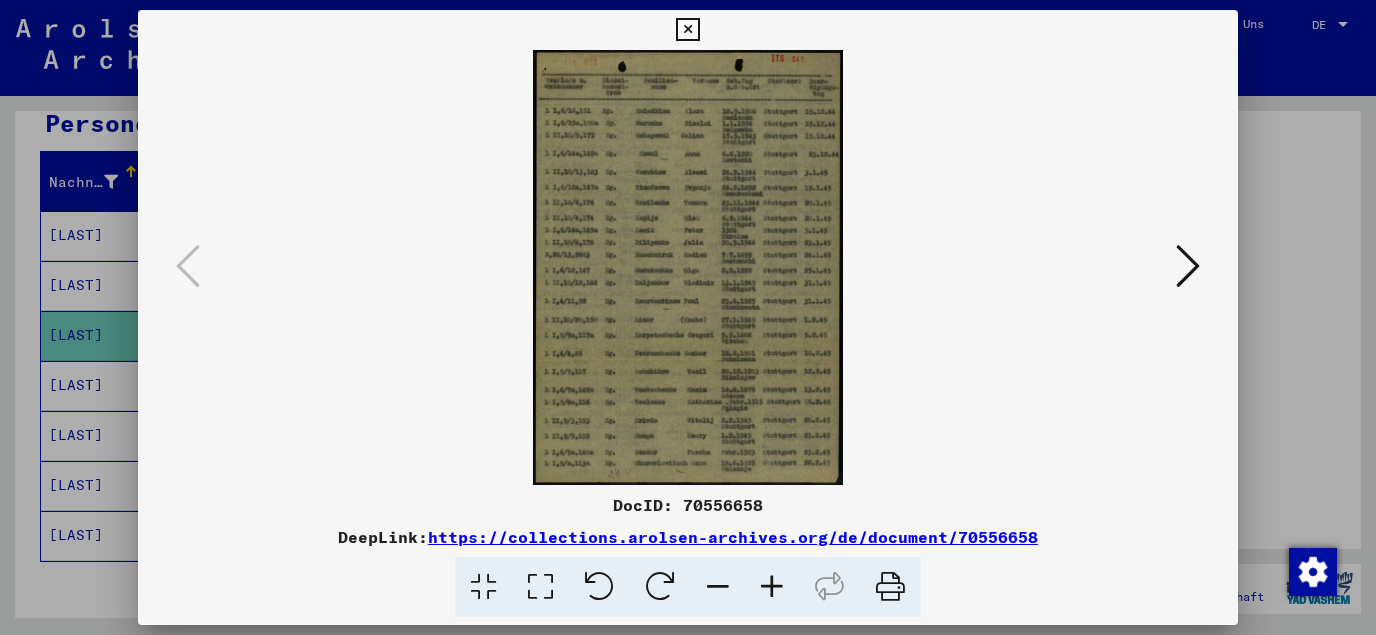 click at bounding box center (540, 587) 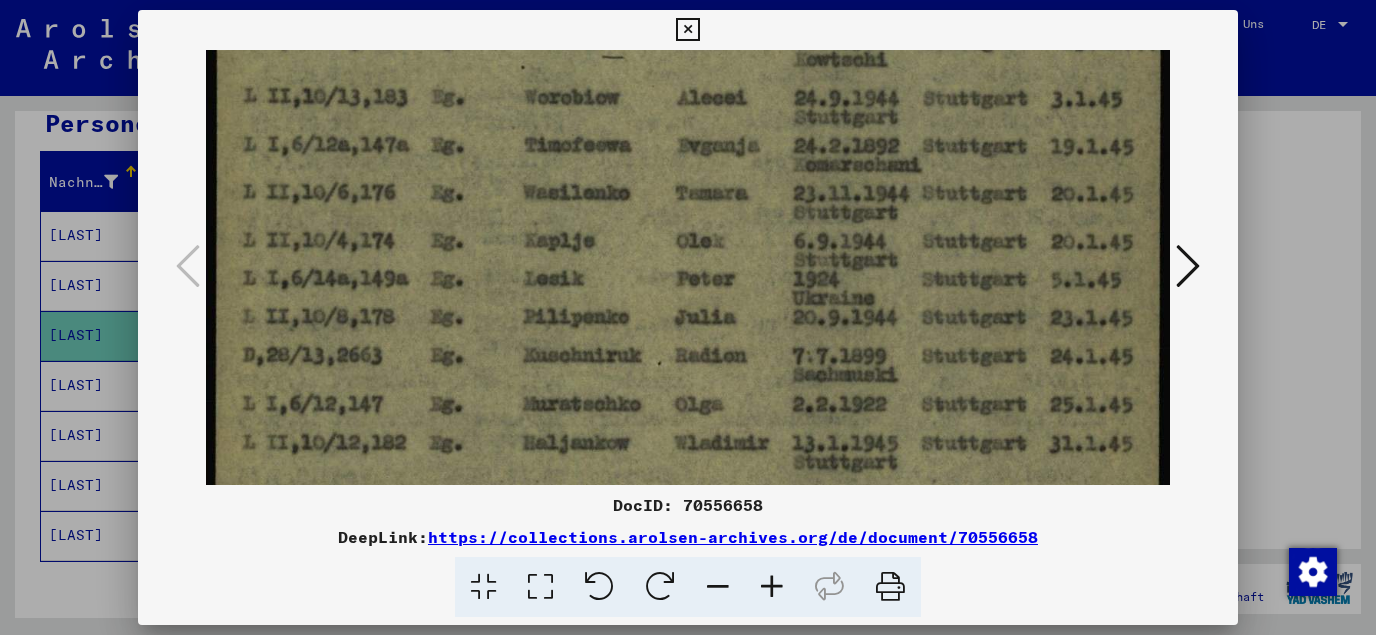 drag, startPoint x: 704, startPoint y: 376, endPoint x: 775, endPoint y: 42, distance: 341.46304 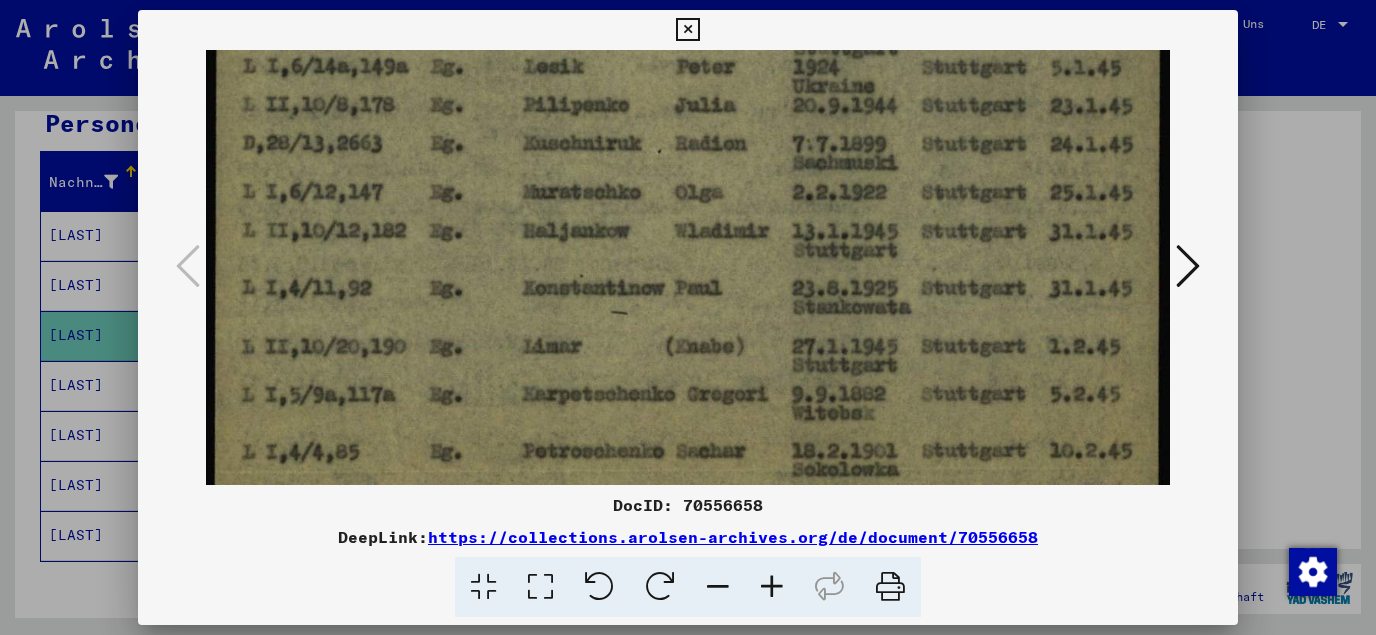 drag, startPoint x: 753, startPoint y: 304, endPoint x: 783, endPoint y: 85, distance: 221.04524 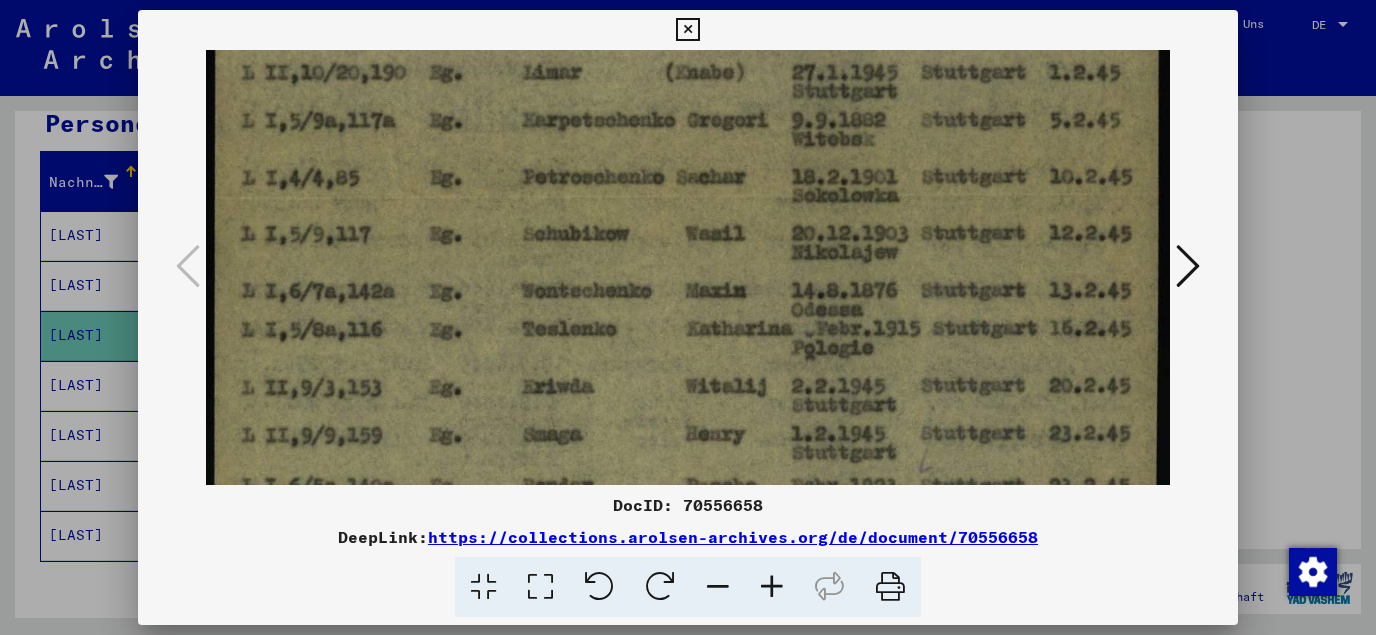 drag, startPoint x: 752, startPoint y: 343, endPoint x: 783, endPoint y: 78, distance: 266.80704 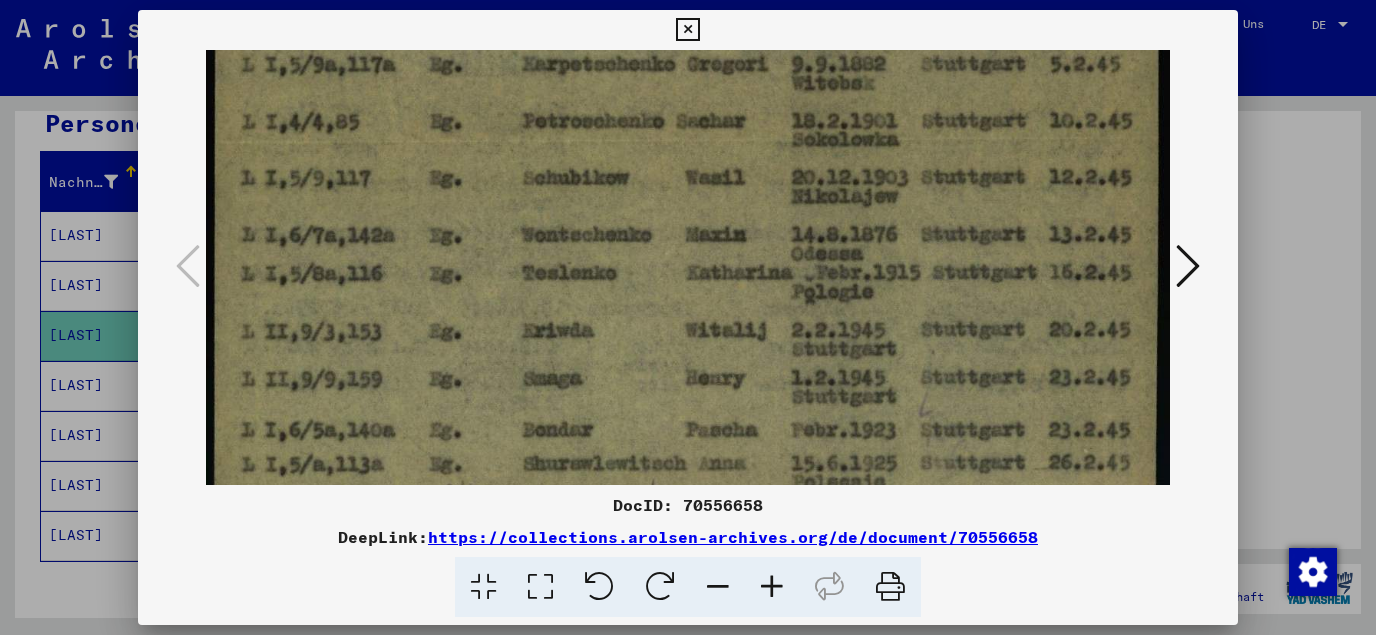 scroll, scrollTop: 935, scrollLeft: 0, axis: vertical 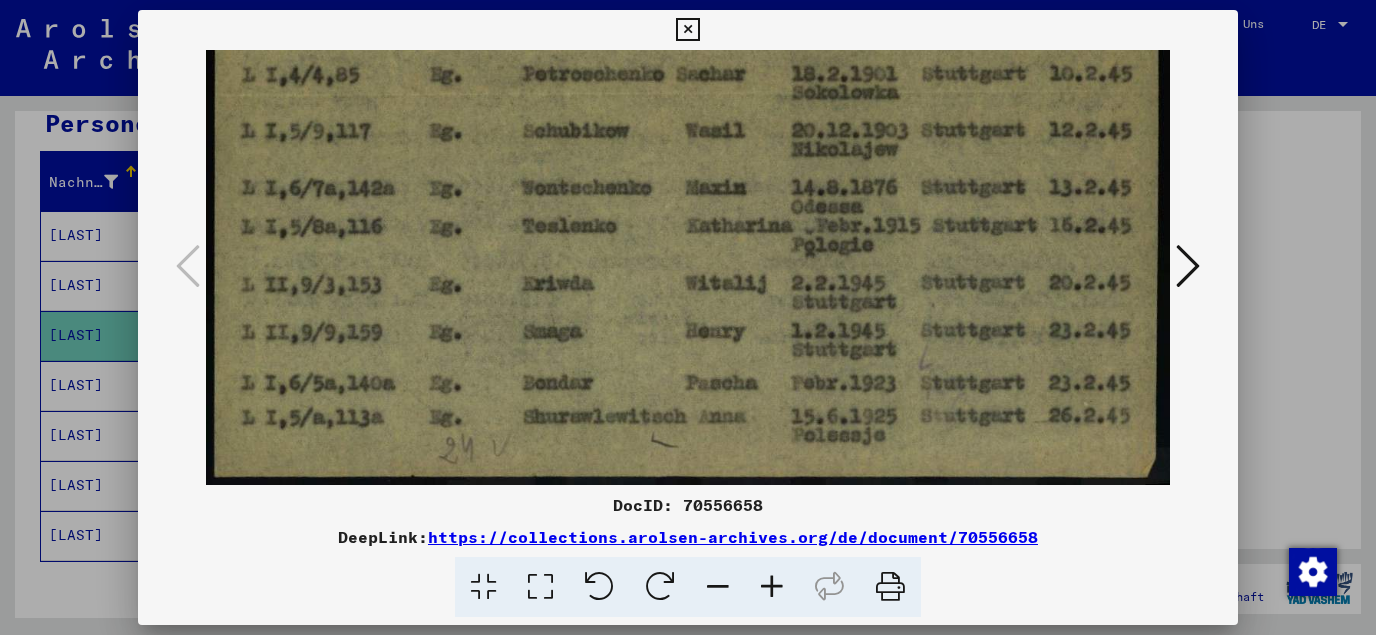 drag, startPoint x: 737, startPoint y: 294, endPoint x: 765, endPoint y: 149, distance: 147.67871 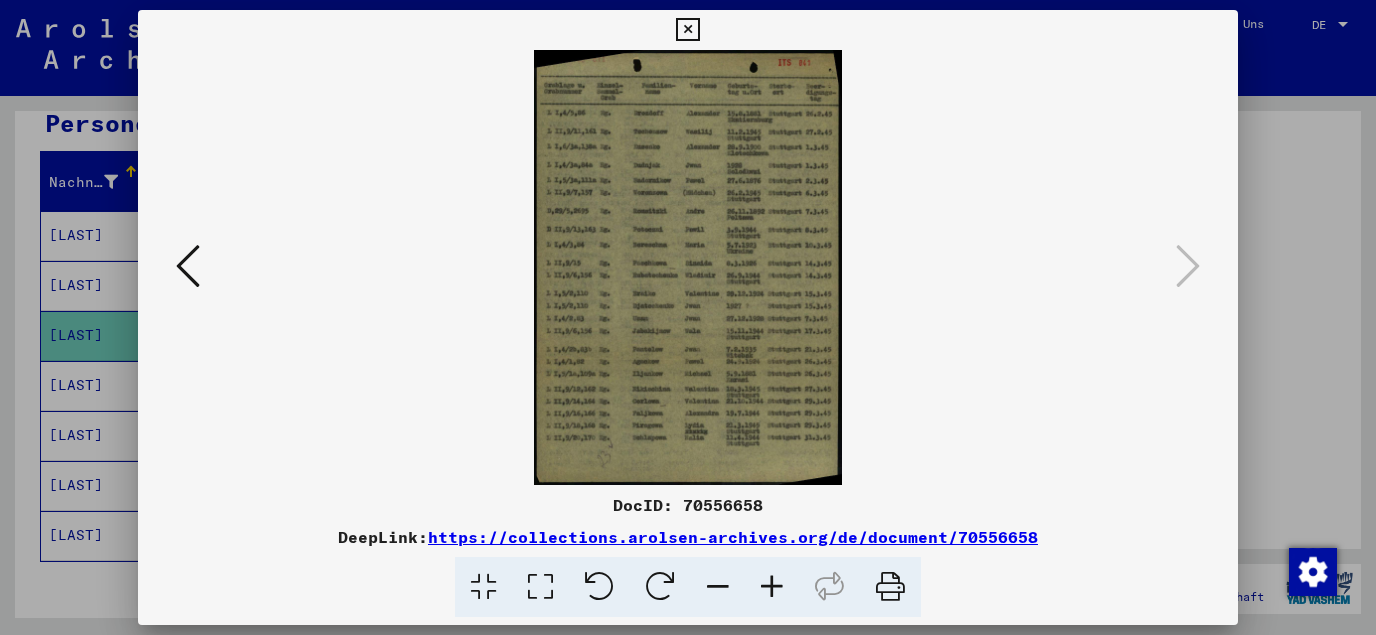 click at bounding box center (540, 587) 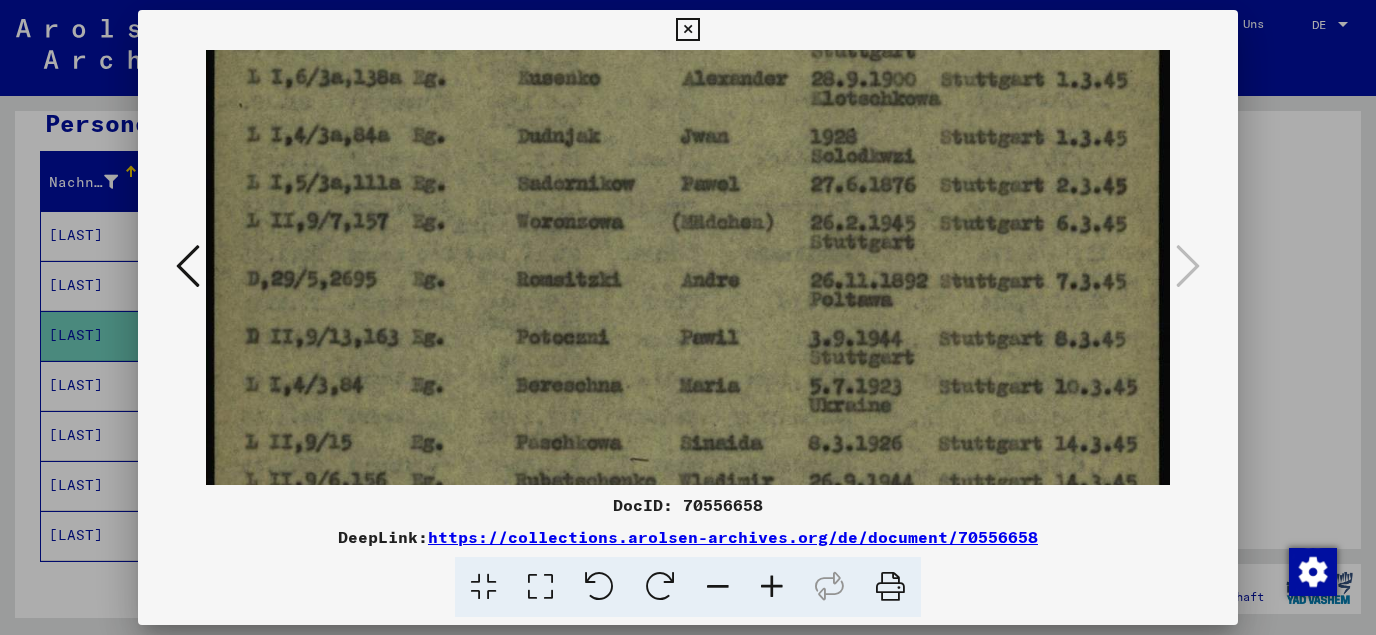 drag, startPoint x: 654, startPoint y: 432, endPoint x: 707, endPoint y: 147, distance: 289.88617 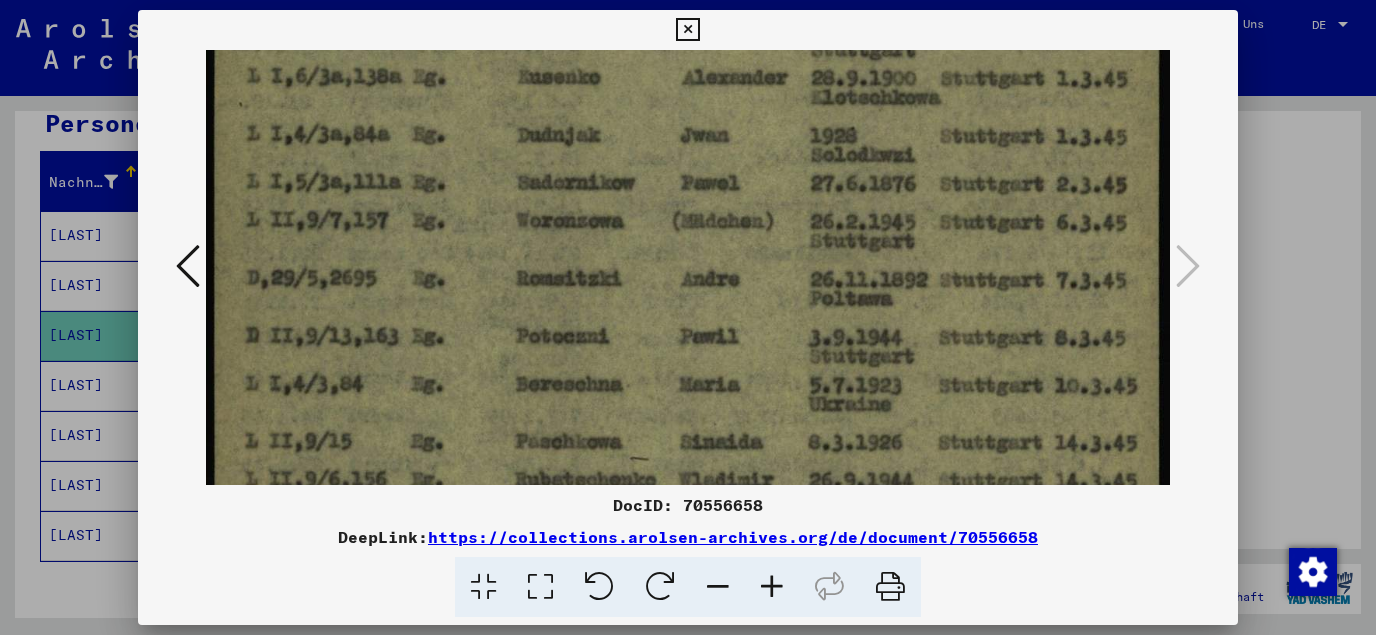 click at bounding box center [688, 455] 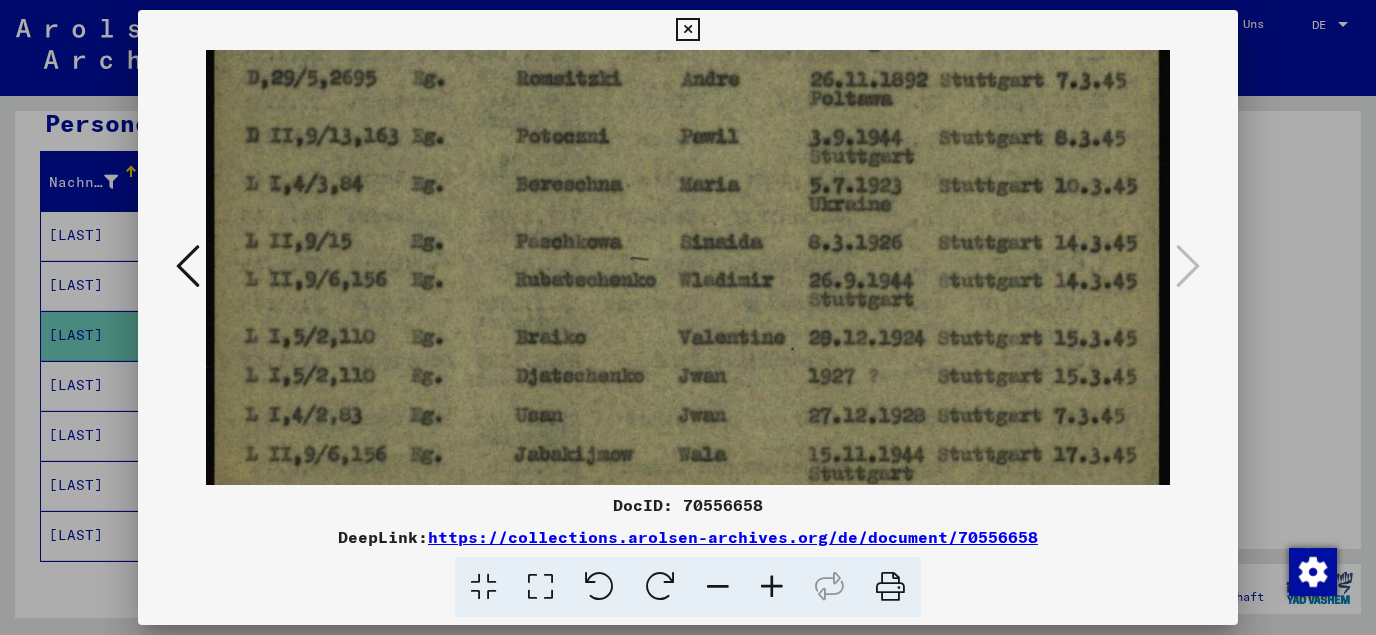 scroll, scrollTop: 479, scrollLeft: 0, axis: vertical 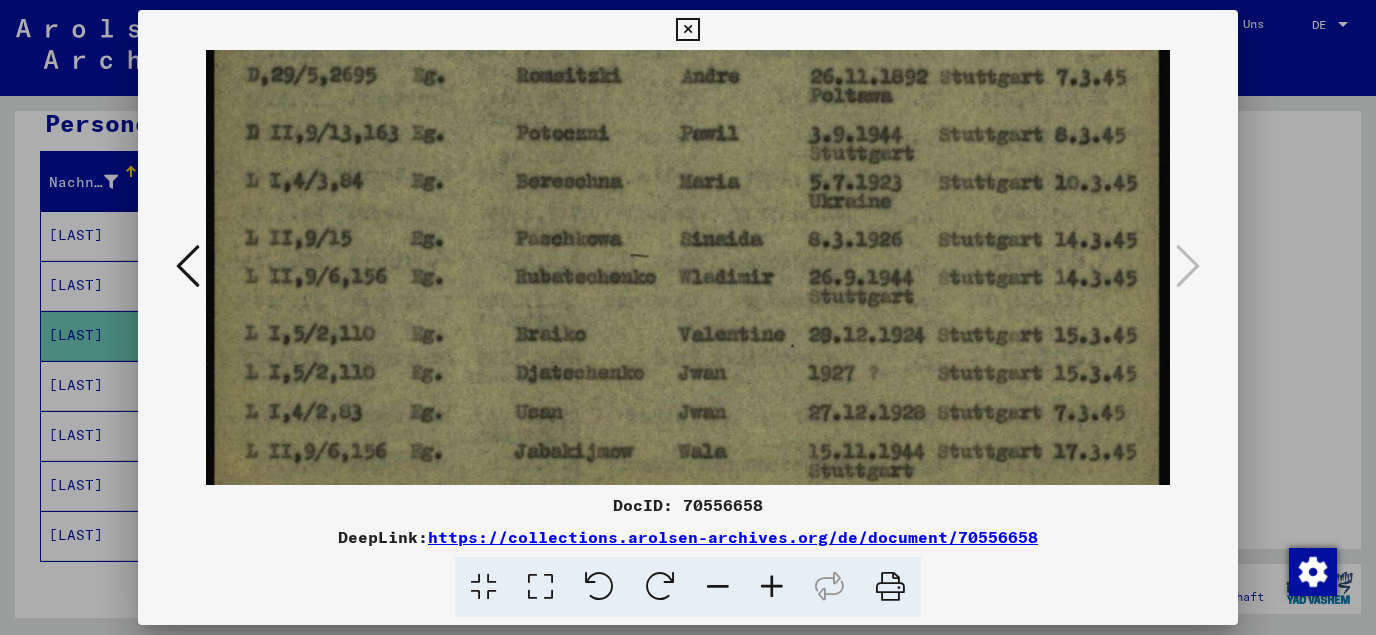 drag, startPoint x: 713, startPoint y: 376, endPoint x: 749, endPoint y: 188, distance: 191.41577 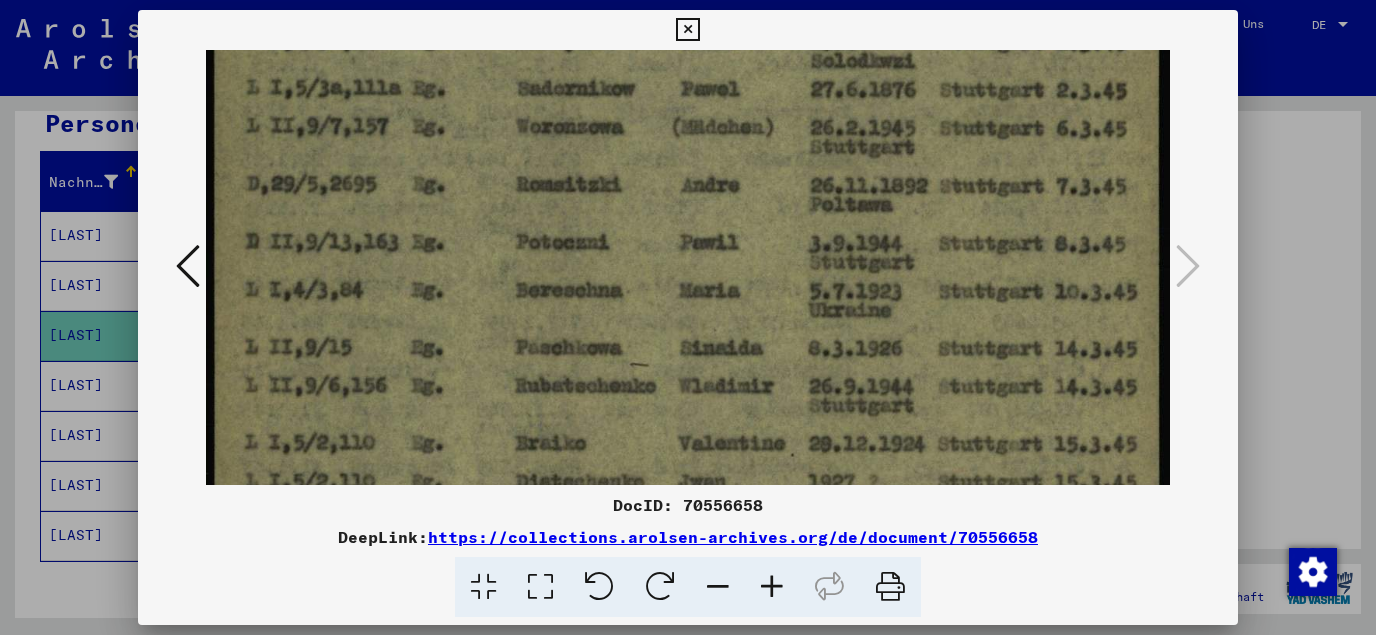 scroll, scrollTop: 363, scrollLeft: 0, axis: vertical 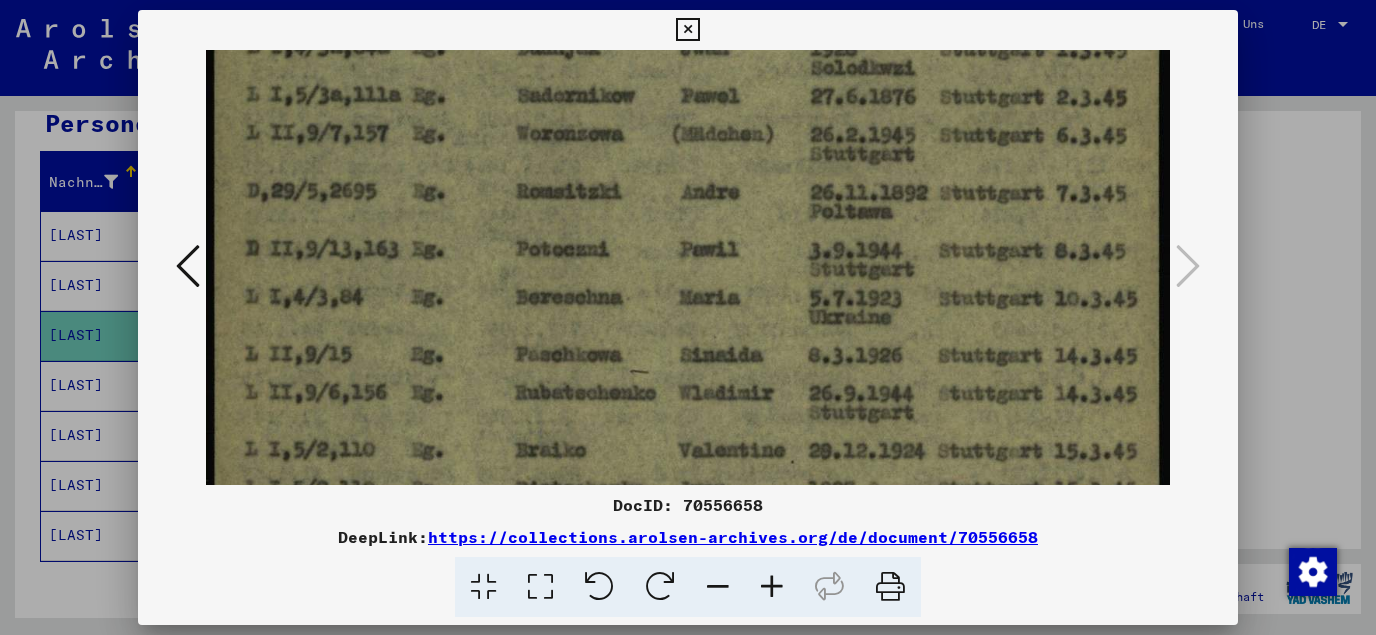 drag, startPoint x: 749, startPoint y: 191, endPoint x: 777, endPoint y: 300, distance: 112.53888 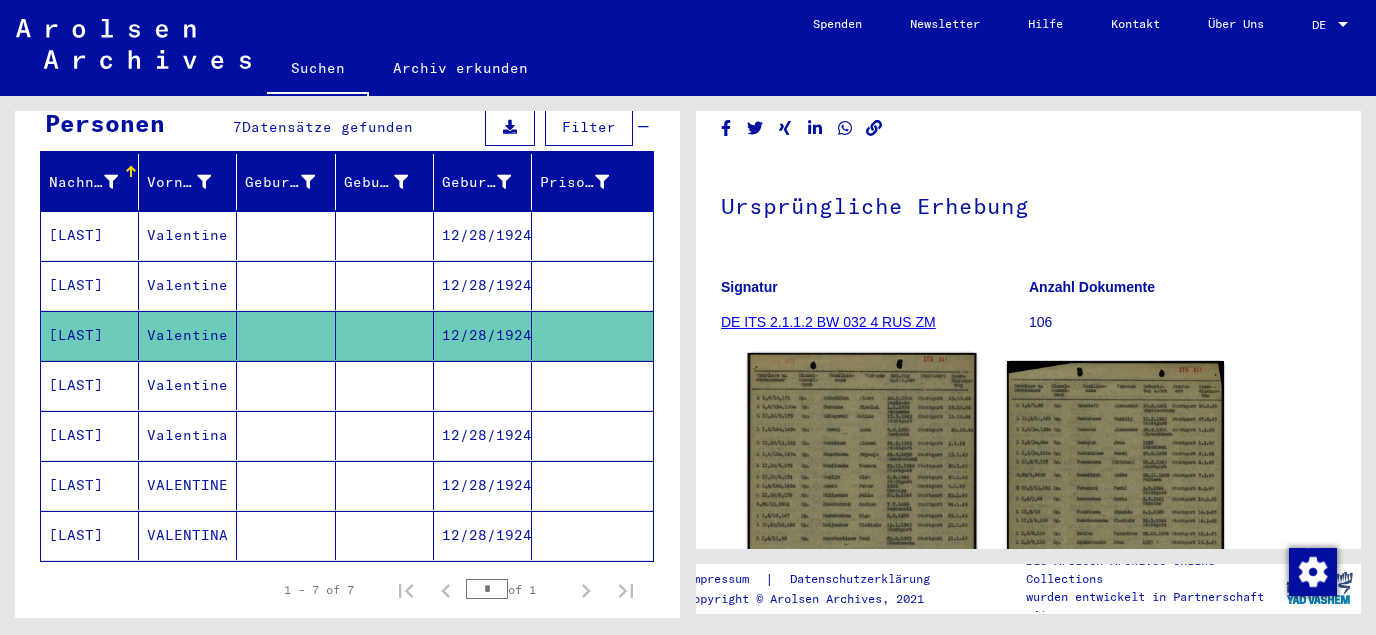 click 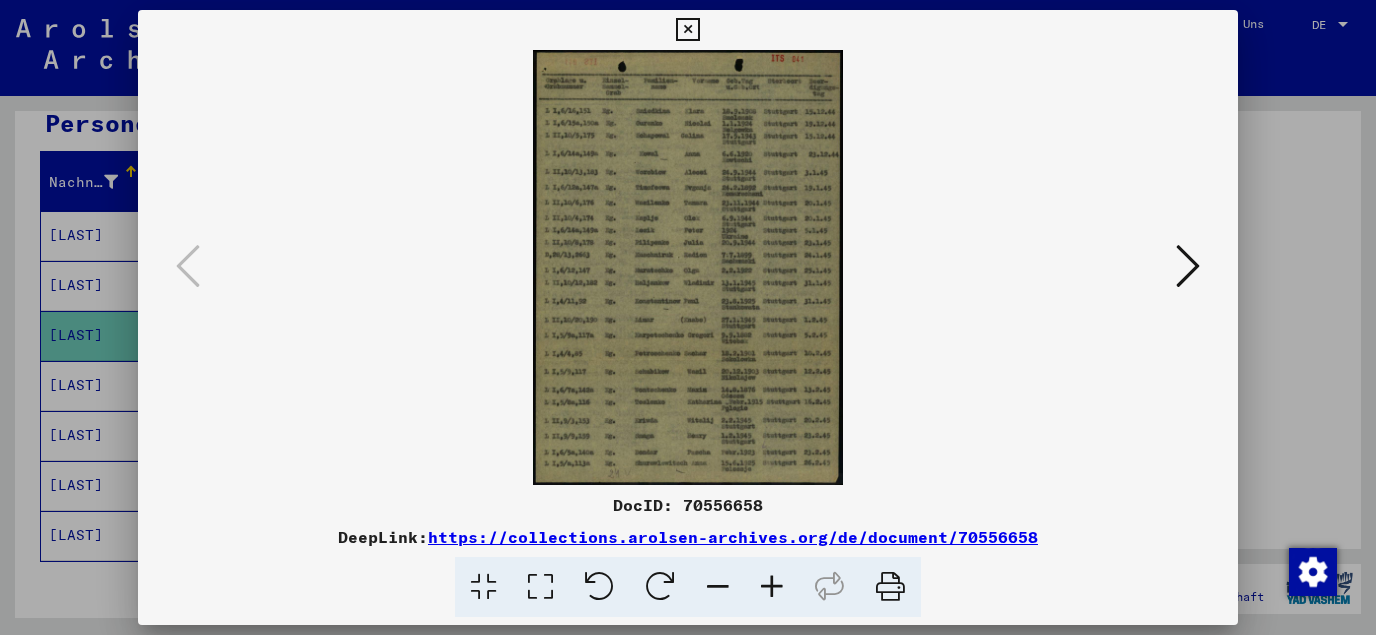 click at bounding box center (687, 30) 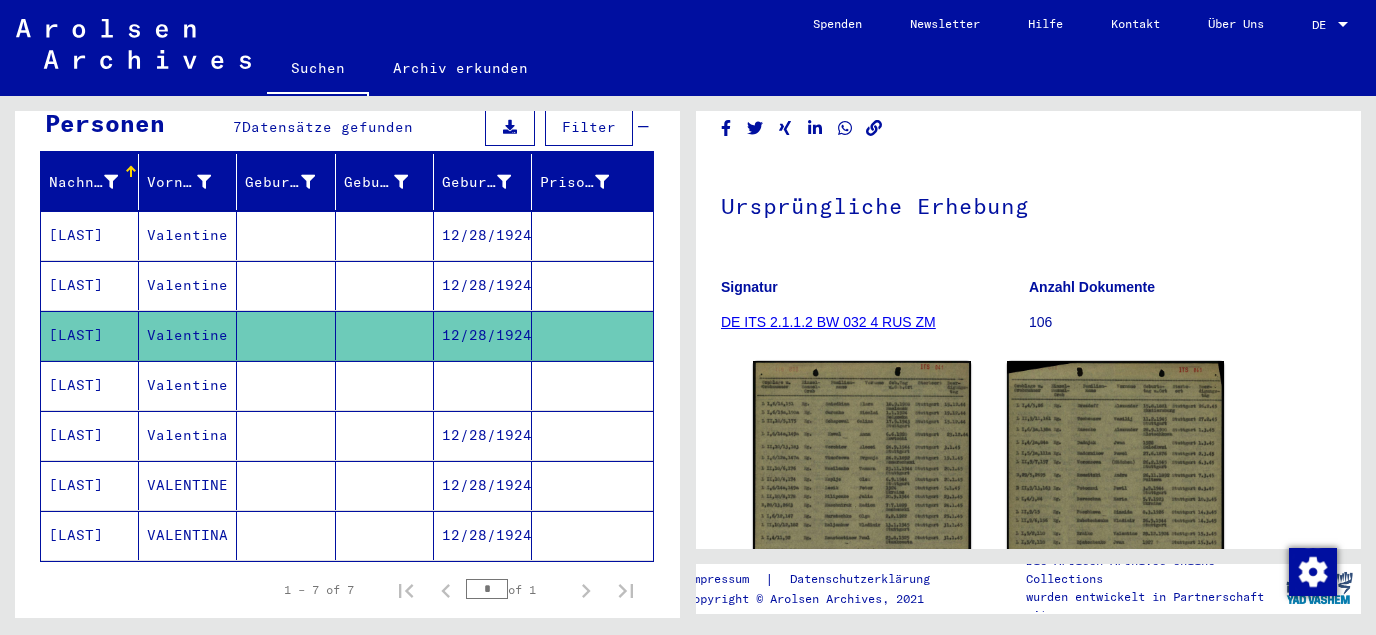 click at bounding box center [483, 435] 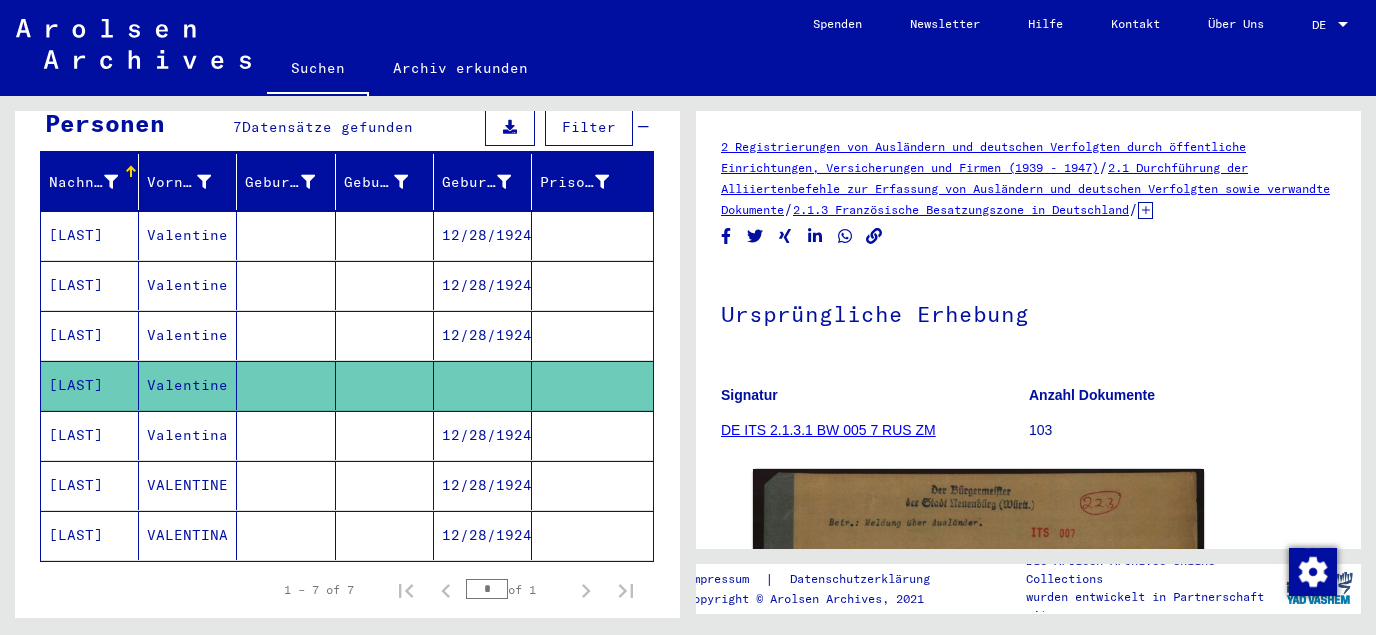 scroll, scrollTop: 323, scrollLeft: 0, axis: vertical 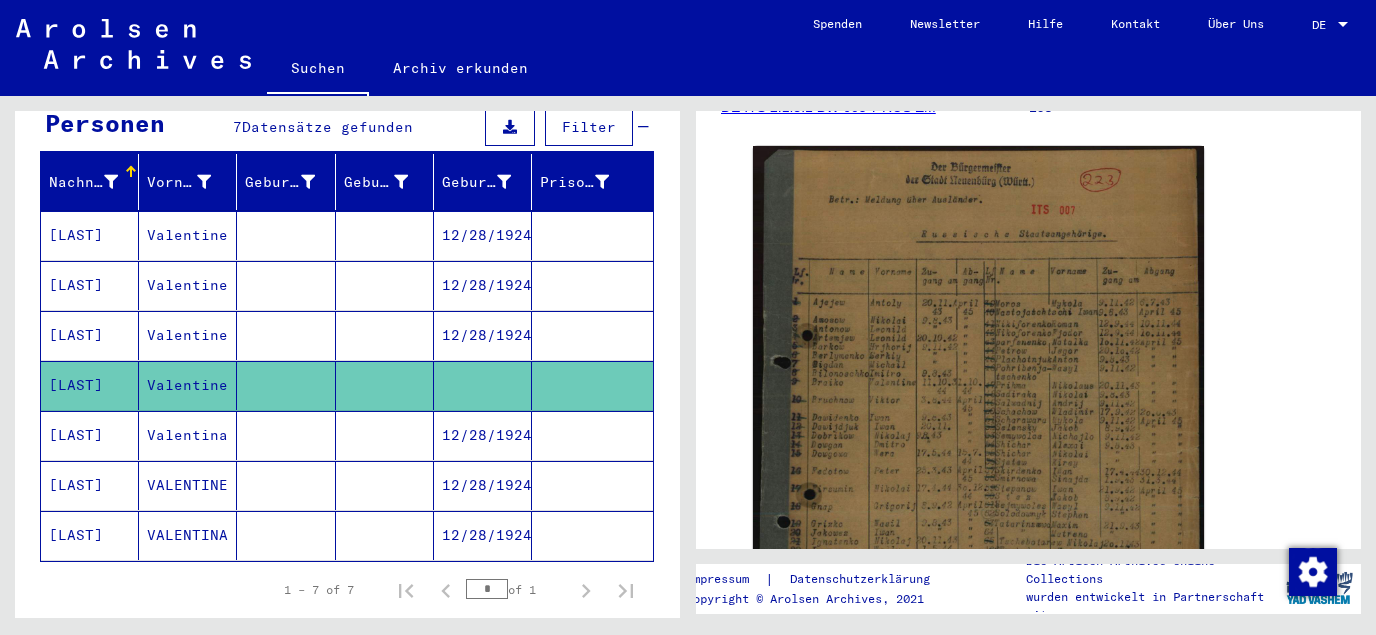 click 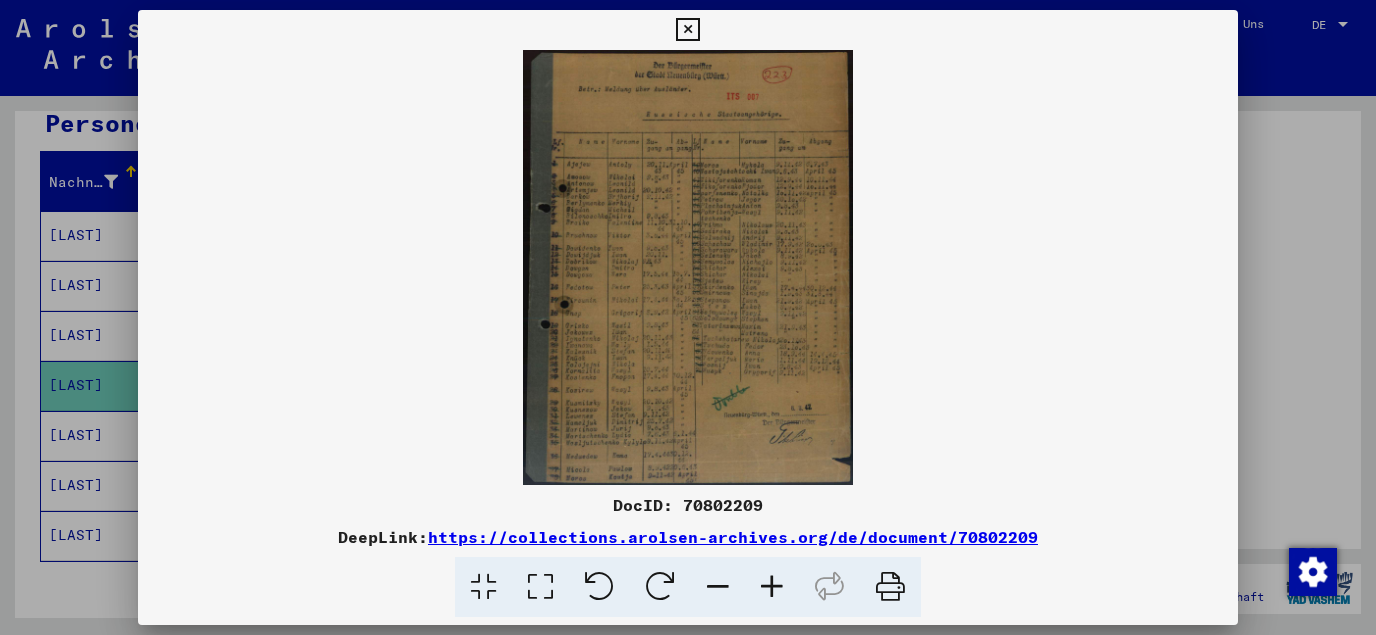 click at bounding box center [540, 587] 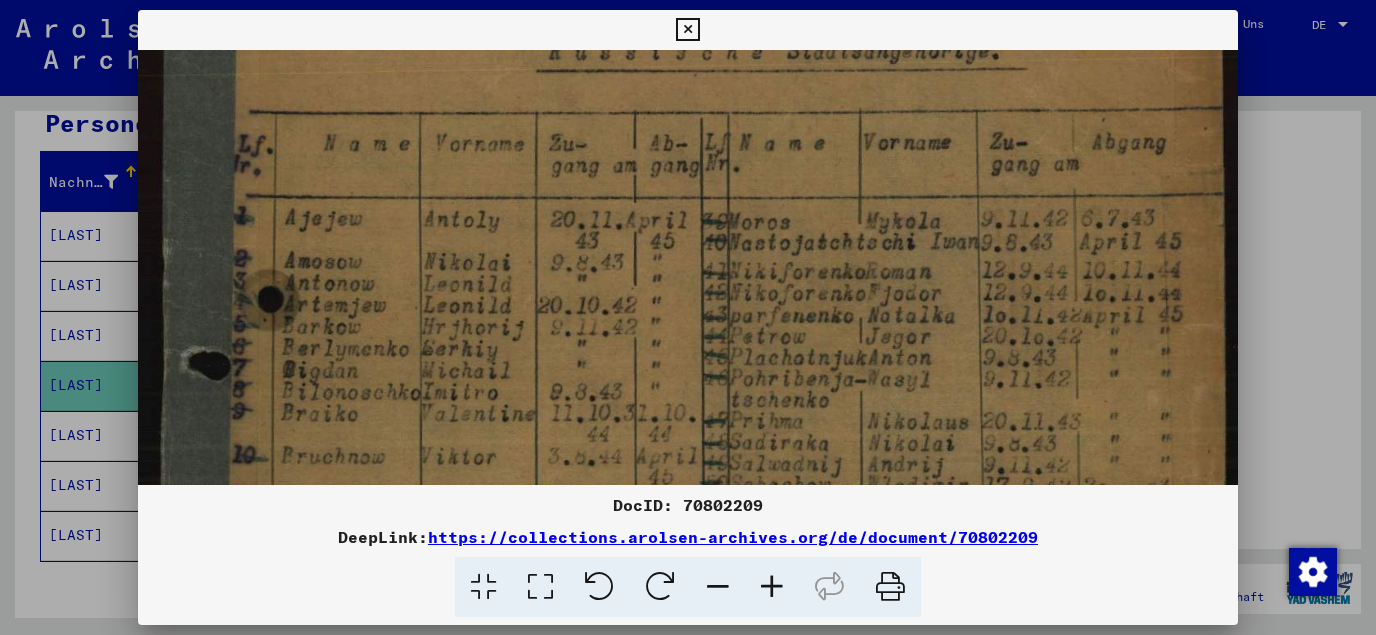 scroll, scrollTop: 215, scrollLeft: 0, axis: vertical 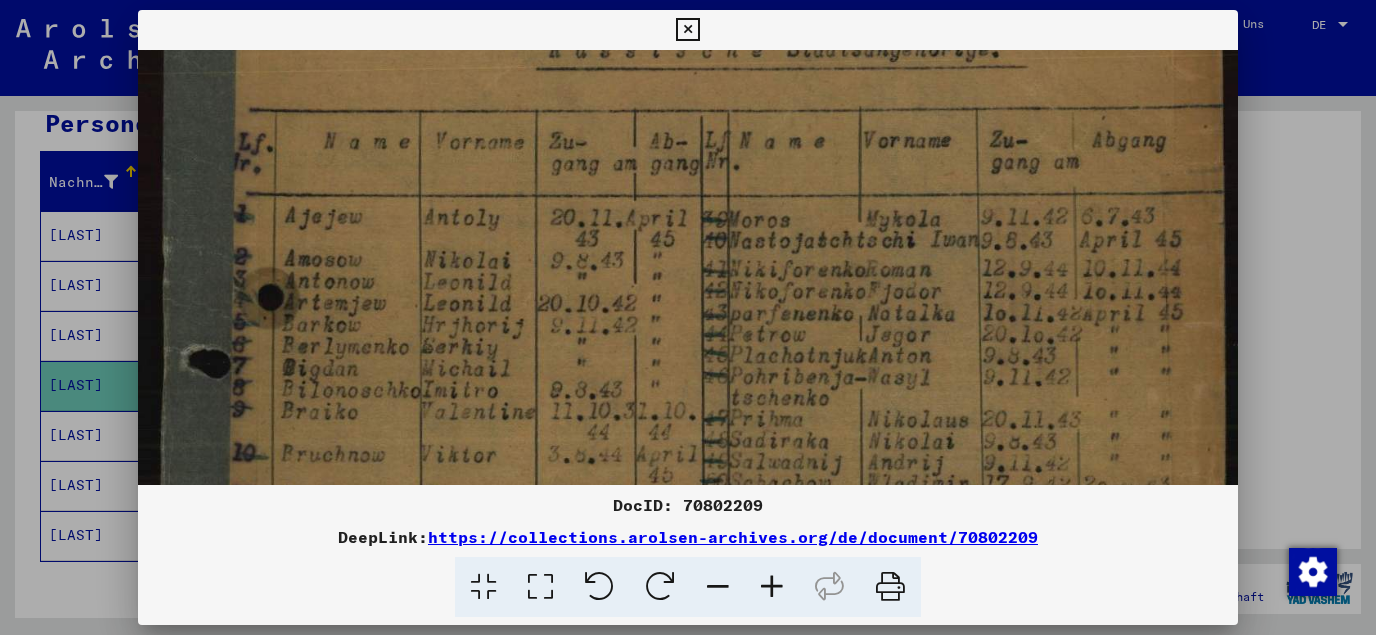drag, startPoint x: 671, startPoint y: 424, endPoint x: 800, endPoint y: 209, distance: 250.73093 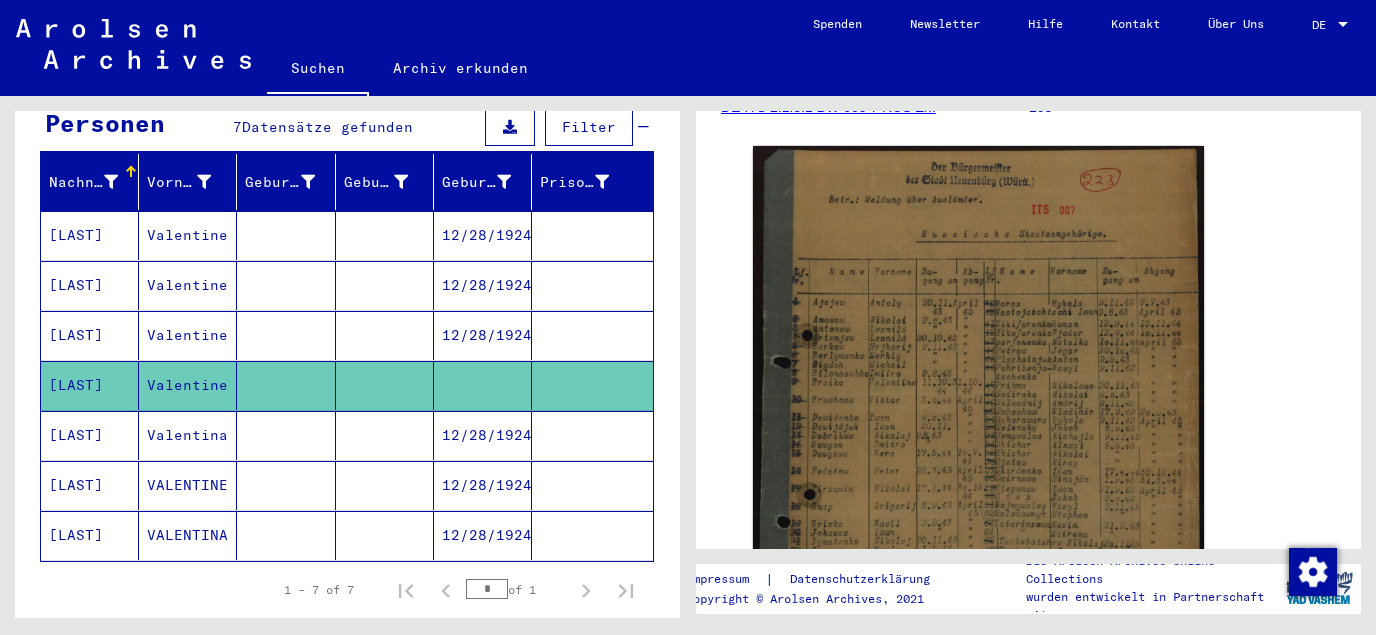click on "12/28/1924" at bounding box center (483, 485) 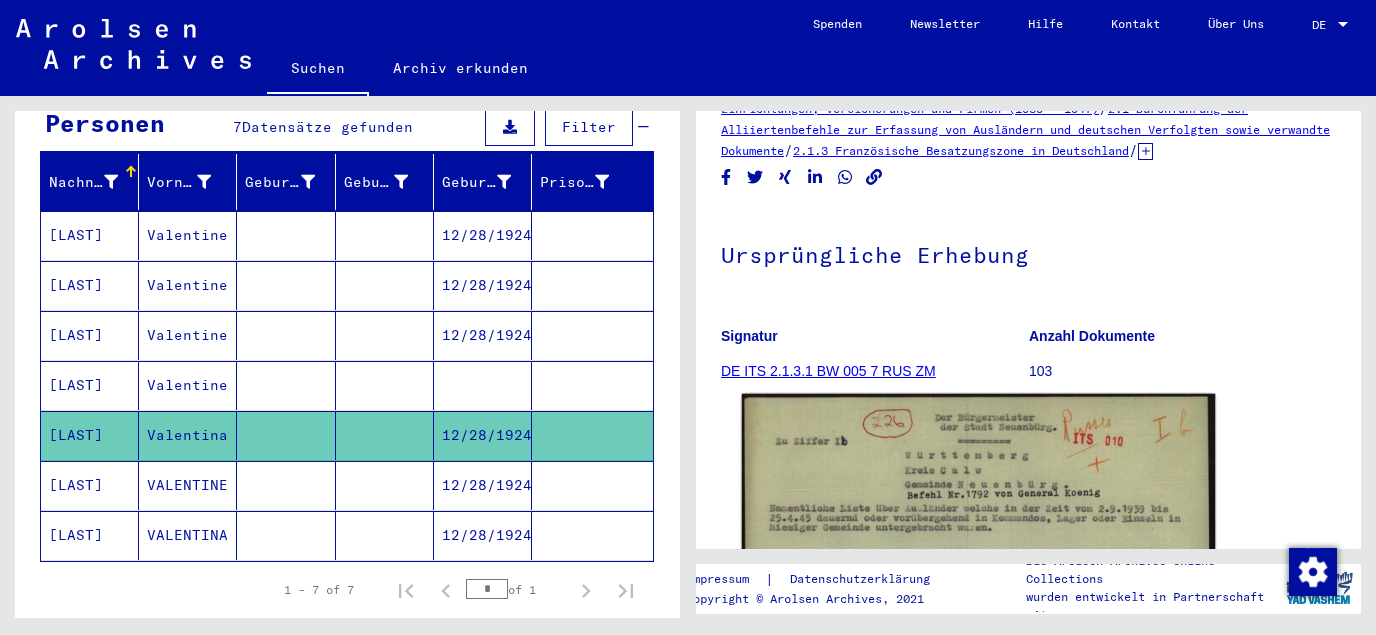 scroll, scrollTop: 108, scrollLeft: 0, axis: vertical 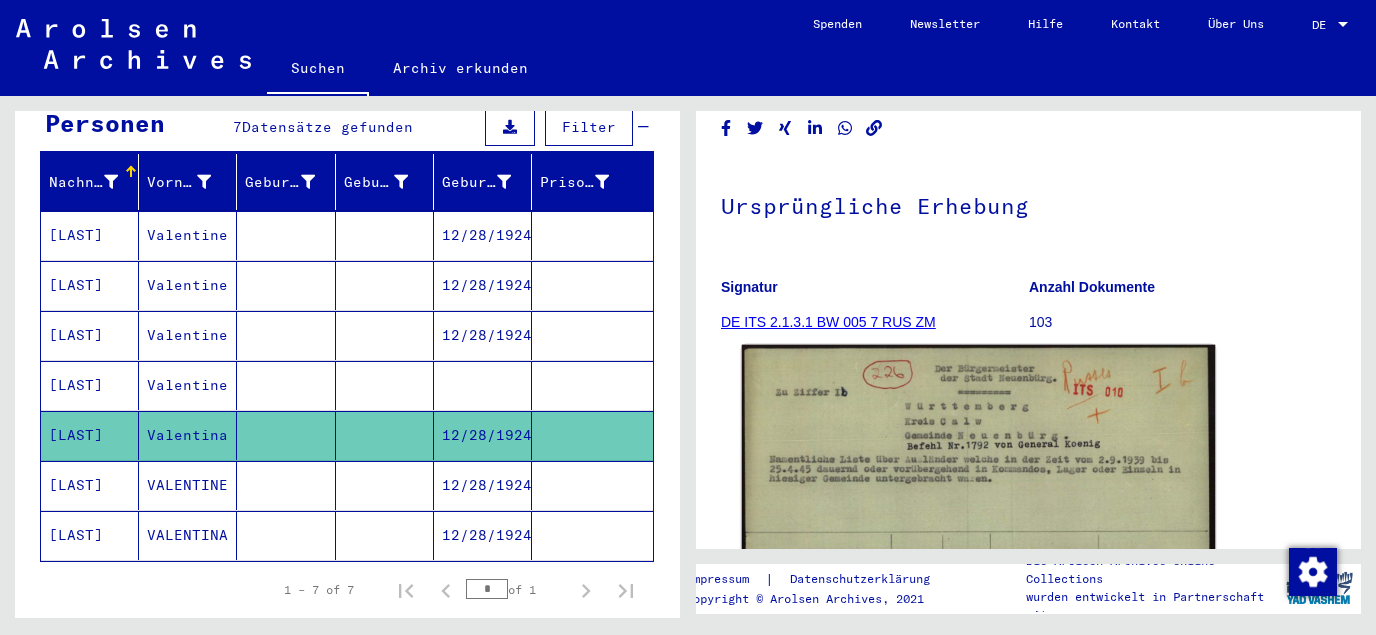 click 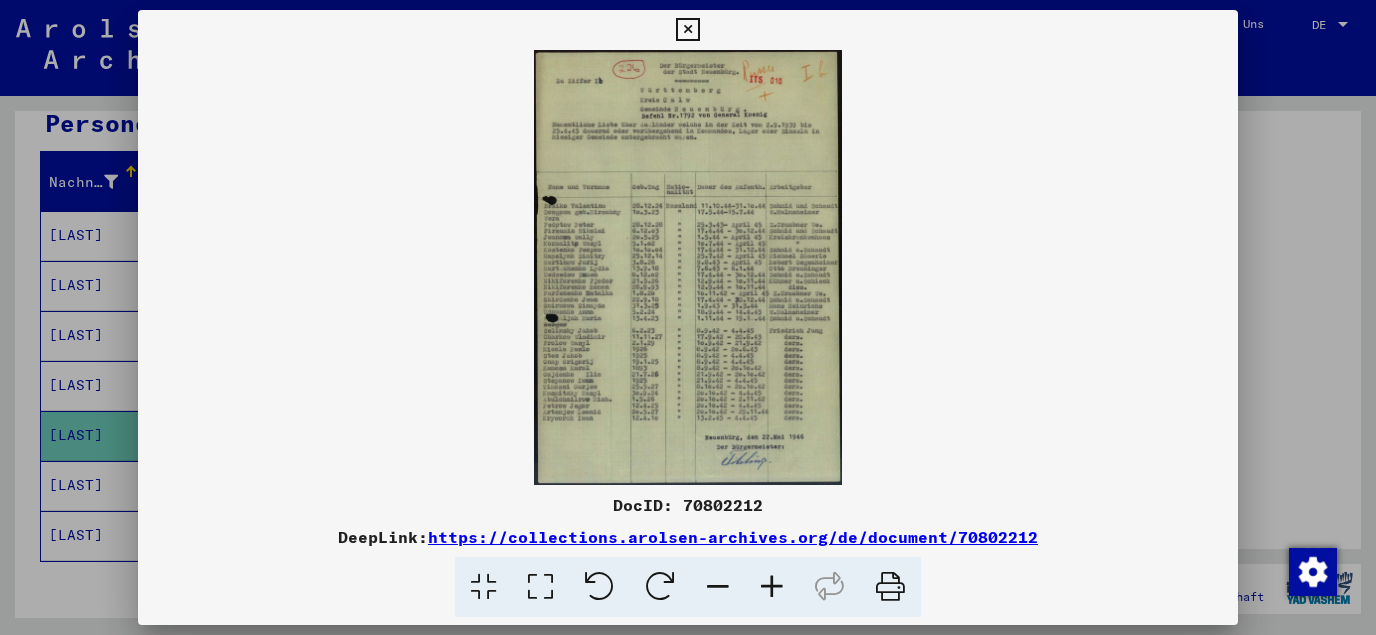 click at bounding box center [540, 587] 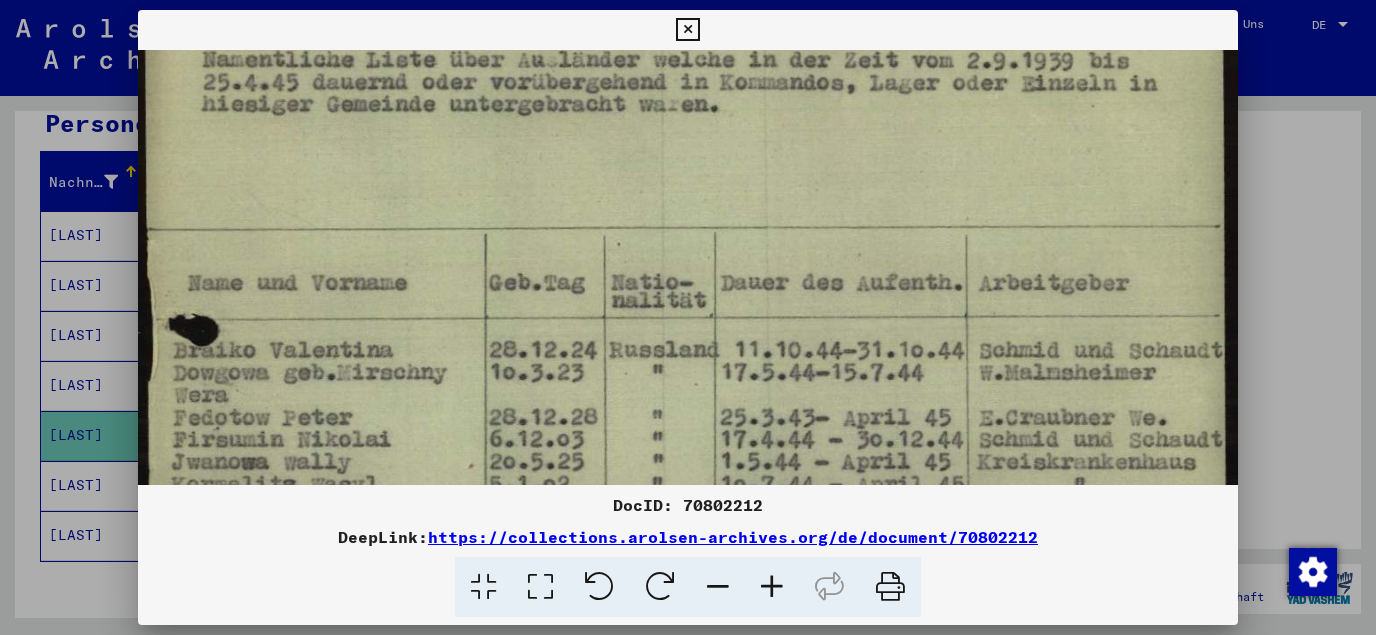 scroll, scrollTop: 274, scrollLeft: 0, axis: vertical 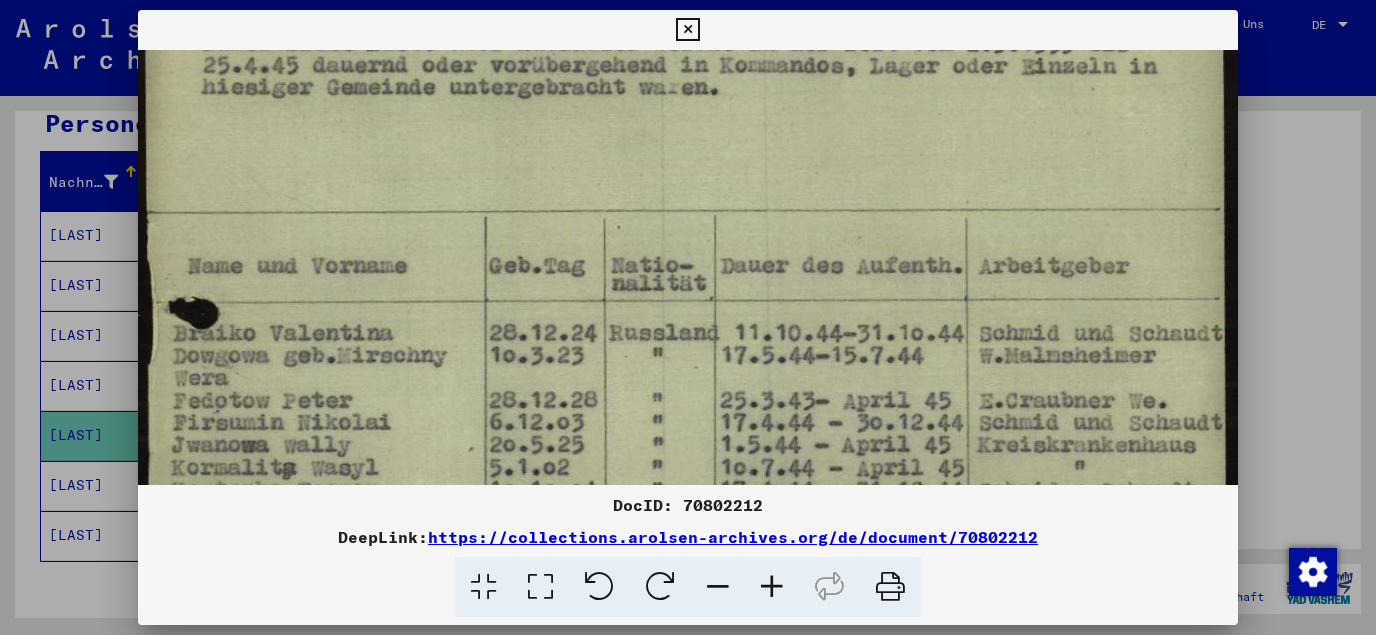 drag, startPoint x: 650, startPoint y: 415, endPoint x: 817, endPoint y: 145, distance: 317.47284 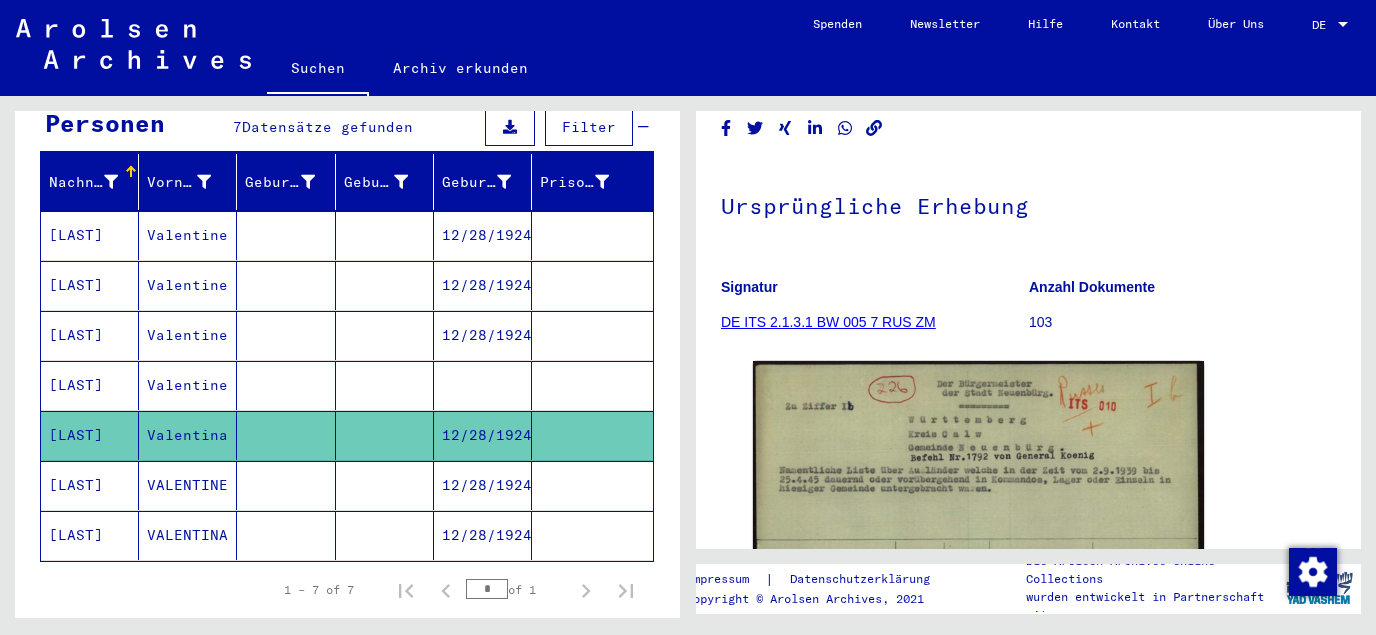 click on "12/28/1924" at bounding box center (483, 535) 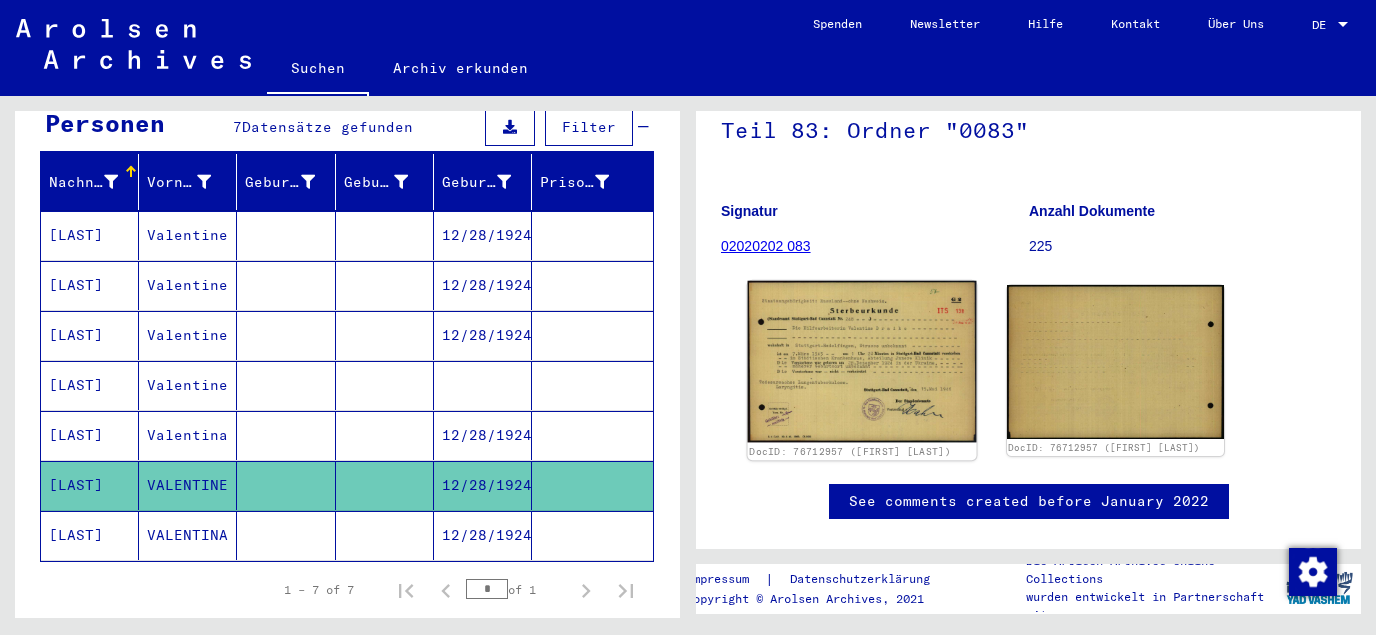 scroll, scrollTop: 215, scrollLeft: 0, axis: vertical 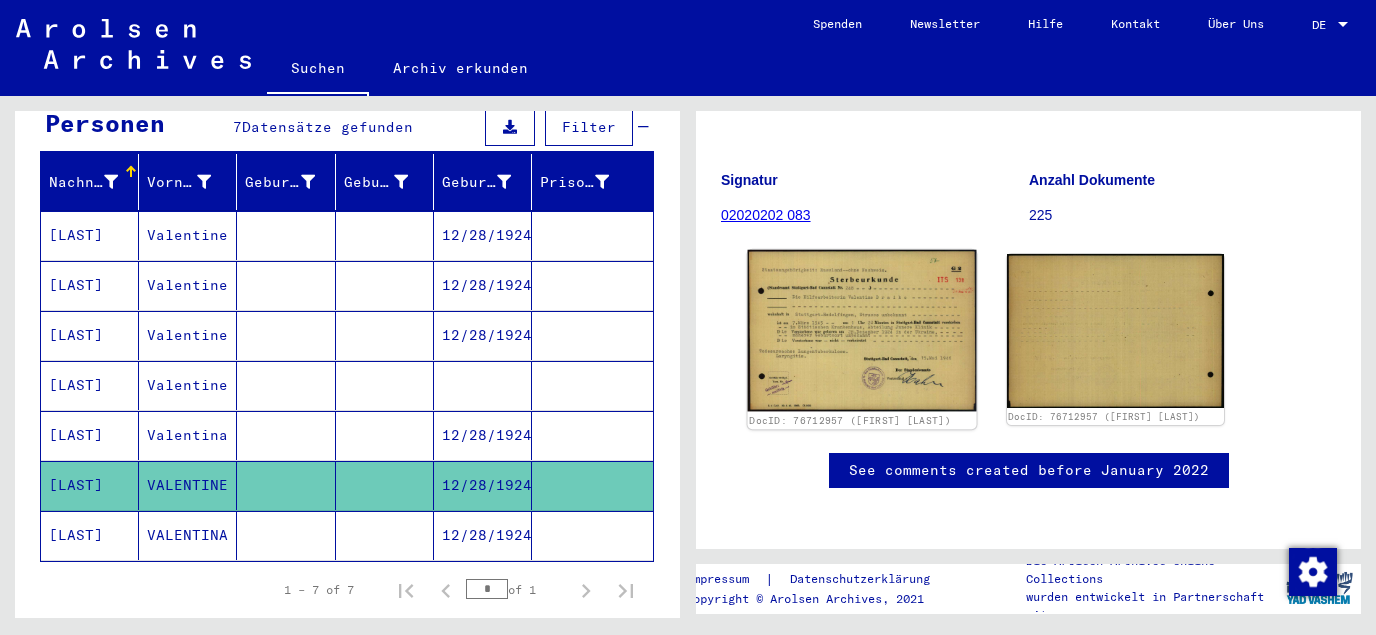 click 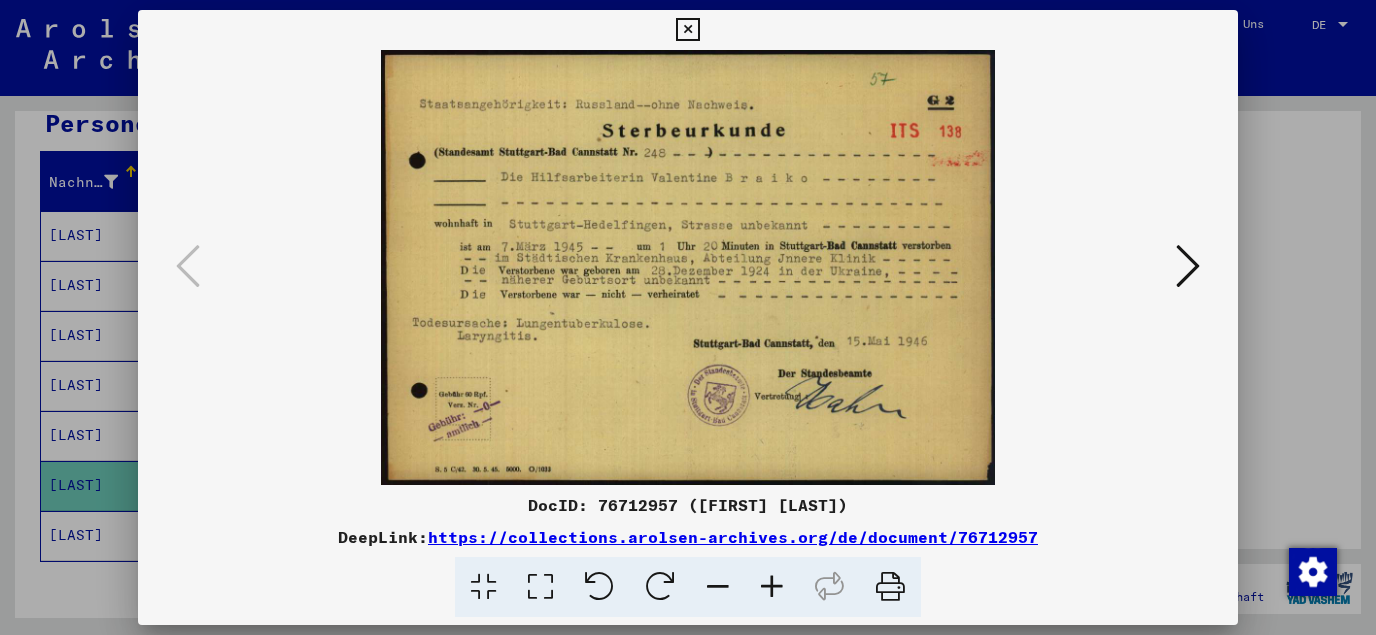 click at bounding box center (540, 587) 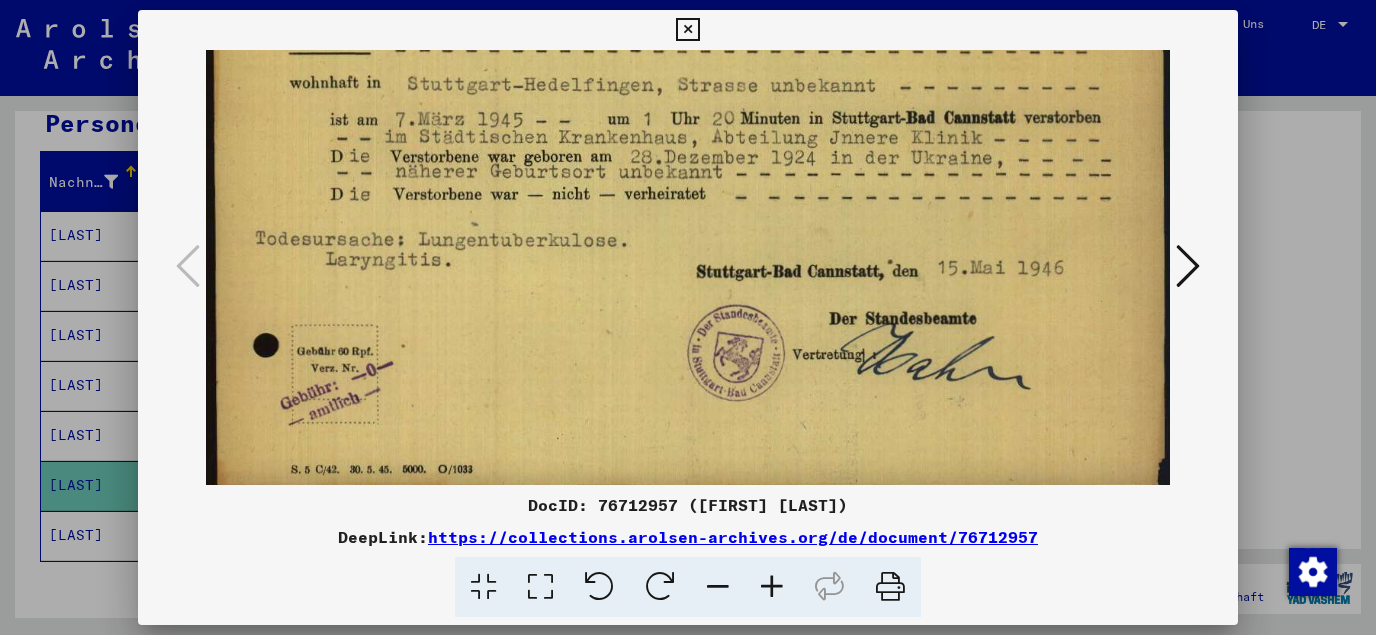 scroll, scrollTop: 254, scrollLeft: 0, axis: vertical 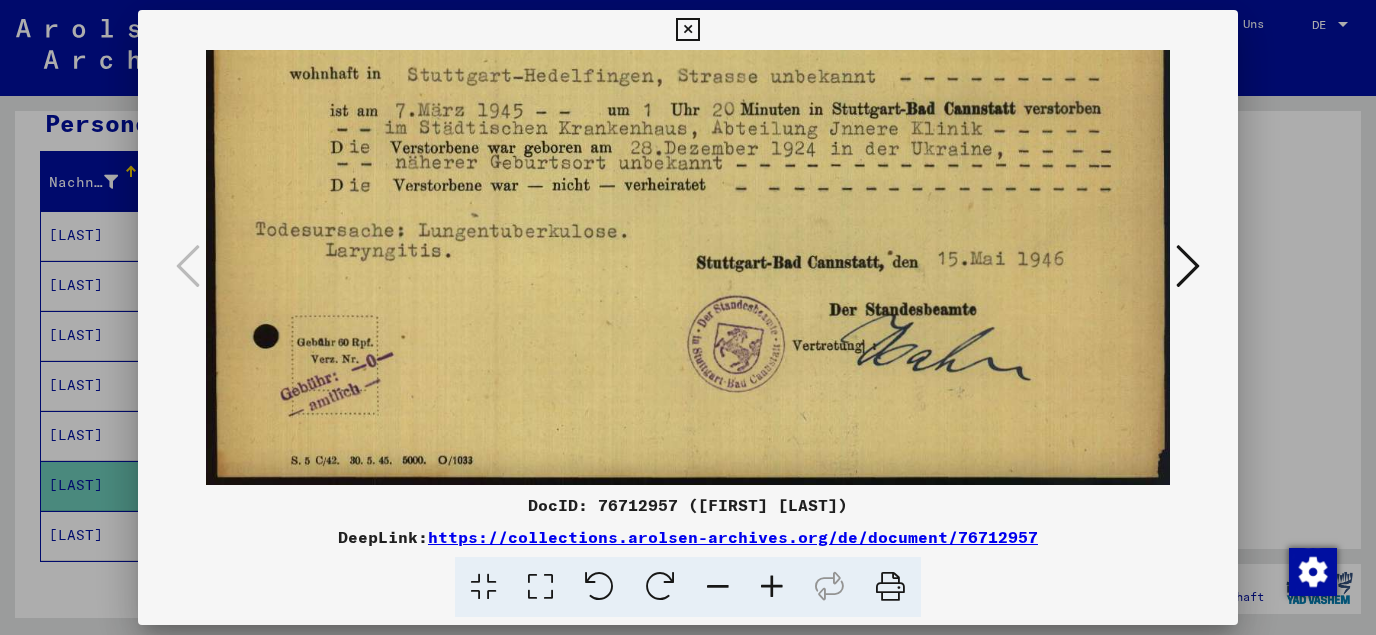 drag, startPoint x: 757, startPoint y: 439, endPoint x: 908, endPoint y: 184, distance: 296.35452 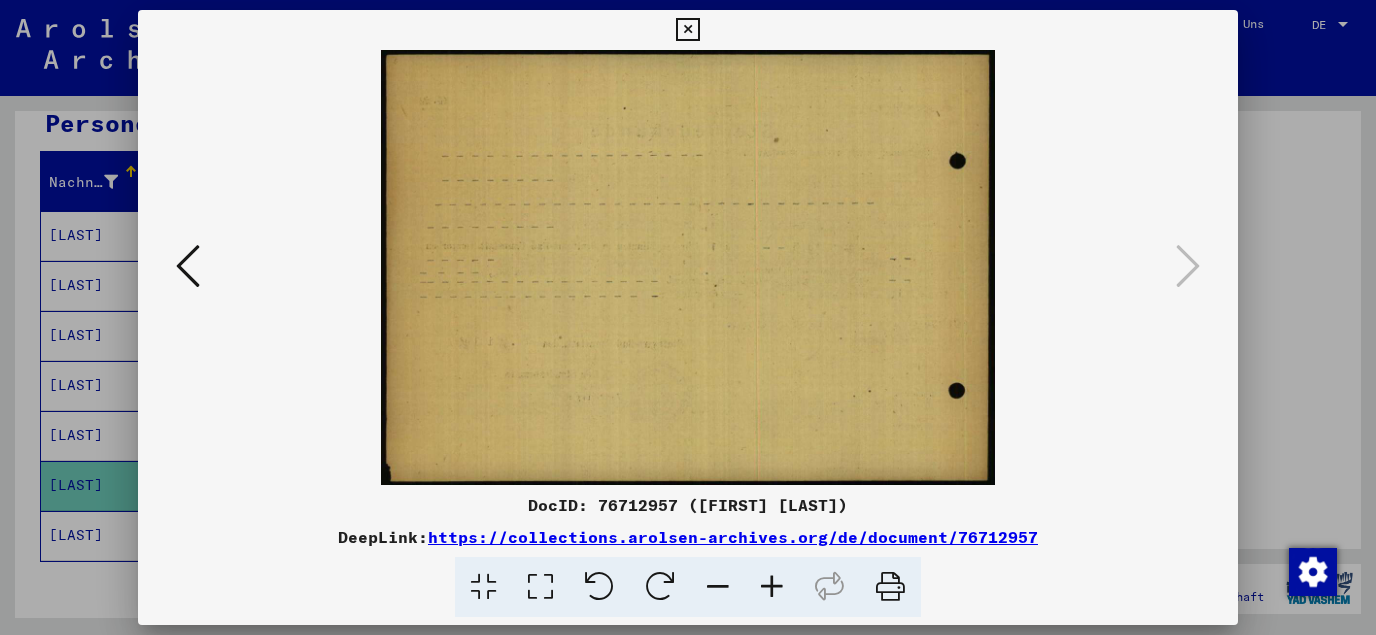scroll, scrollTop: 0, scrollLeft: 0, axis: both 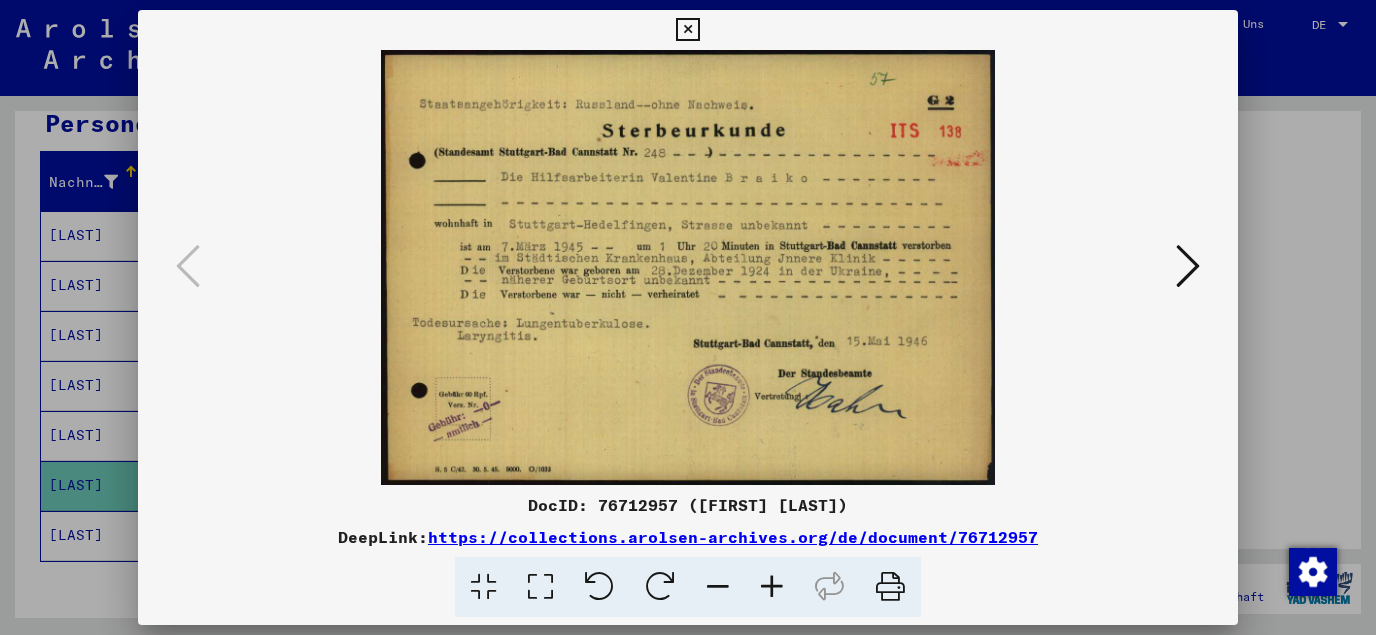 click at bounding box center [1188, 267] 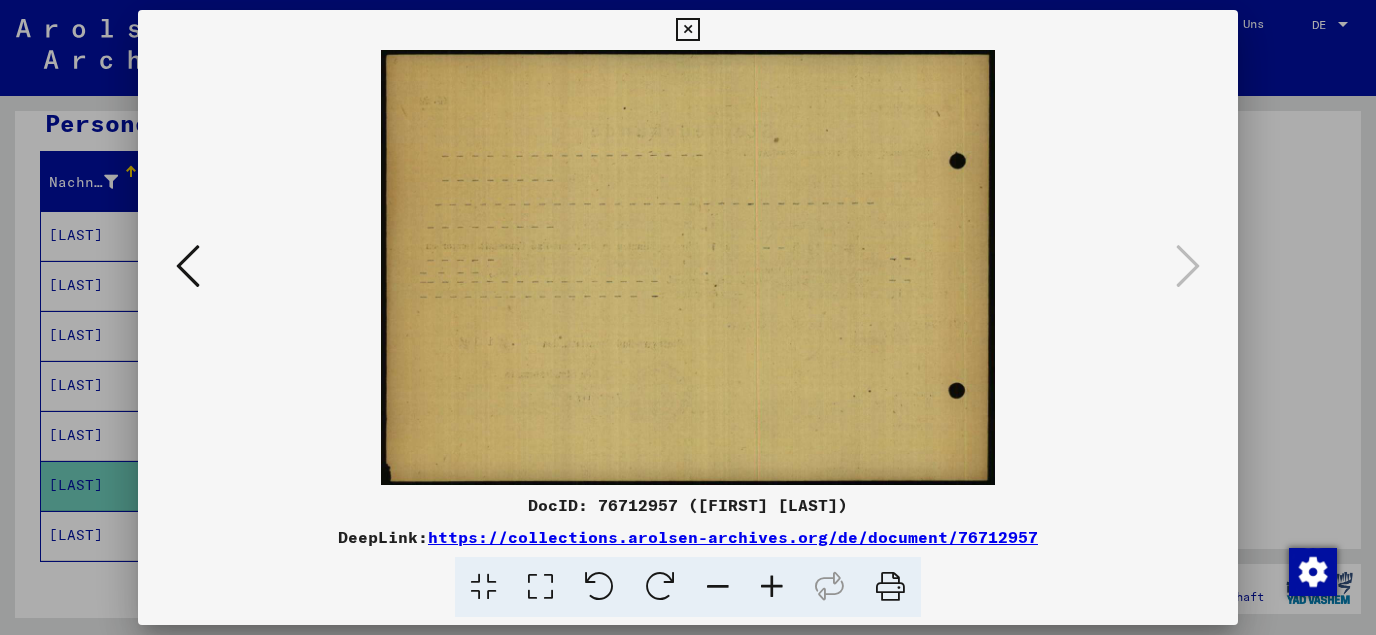 click at bounding box center [687, 30] 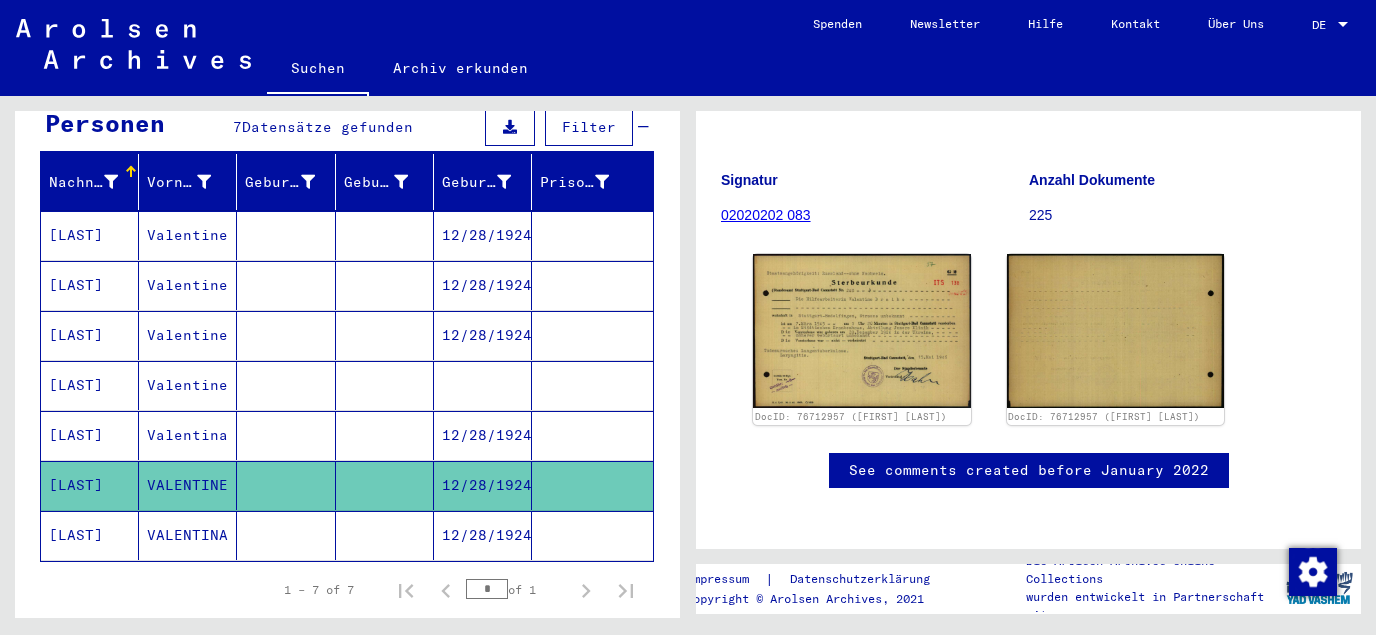 click on "12/28/1924" 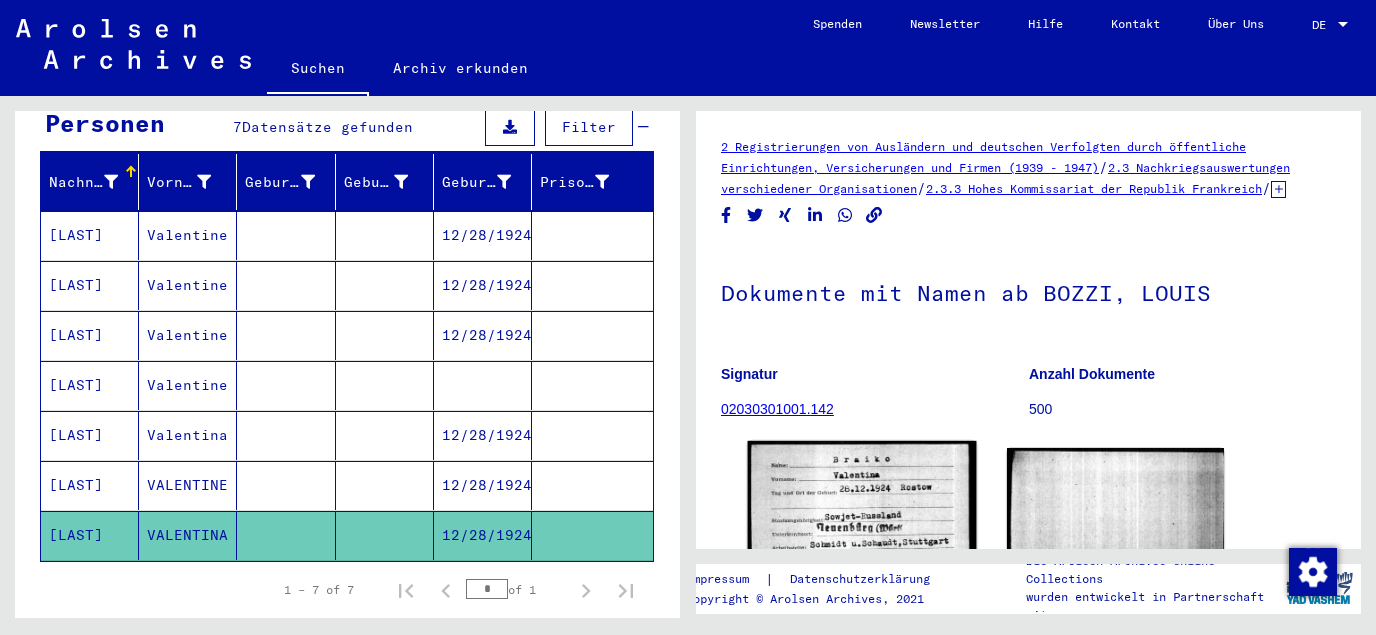 click 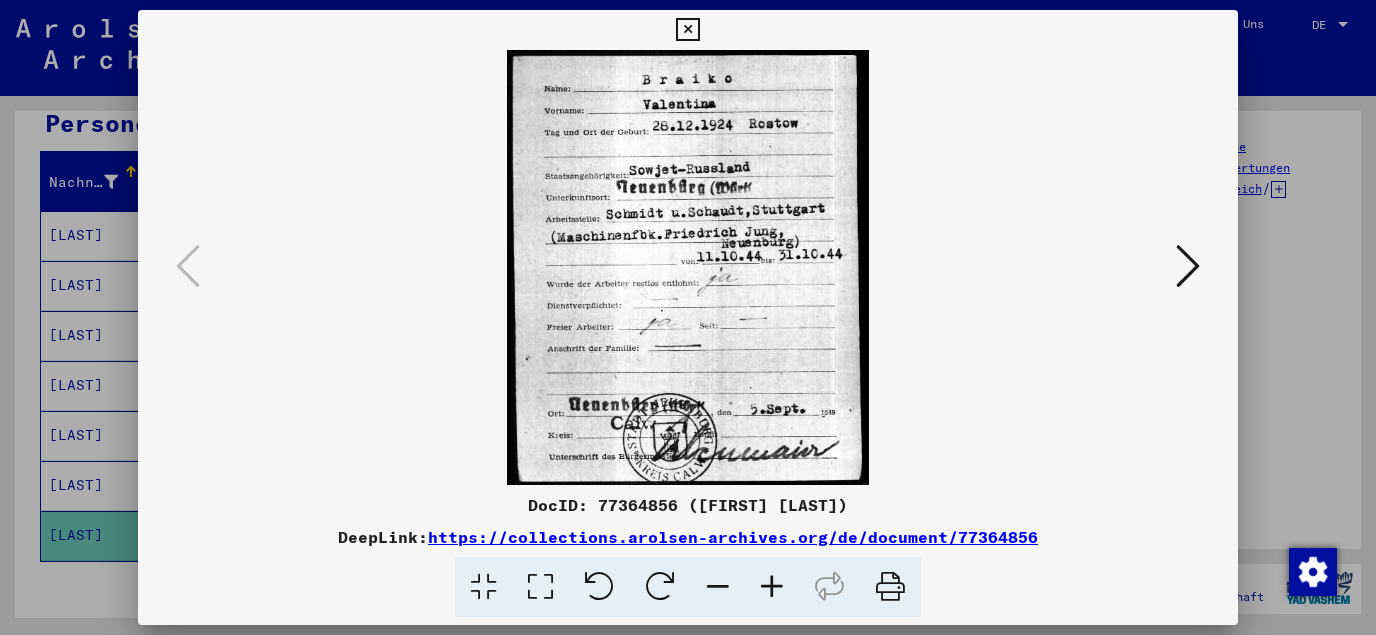 click at bounding box center [687, 30] 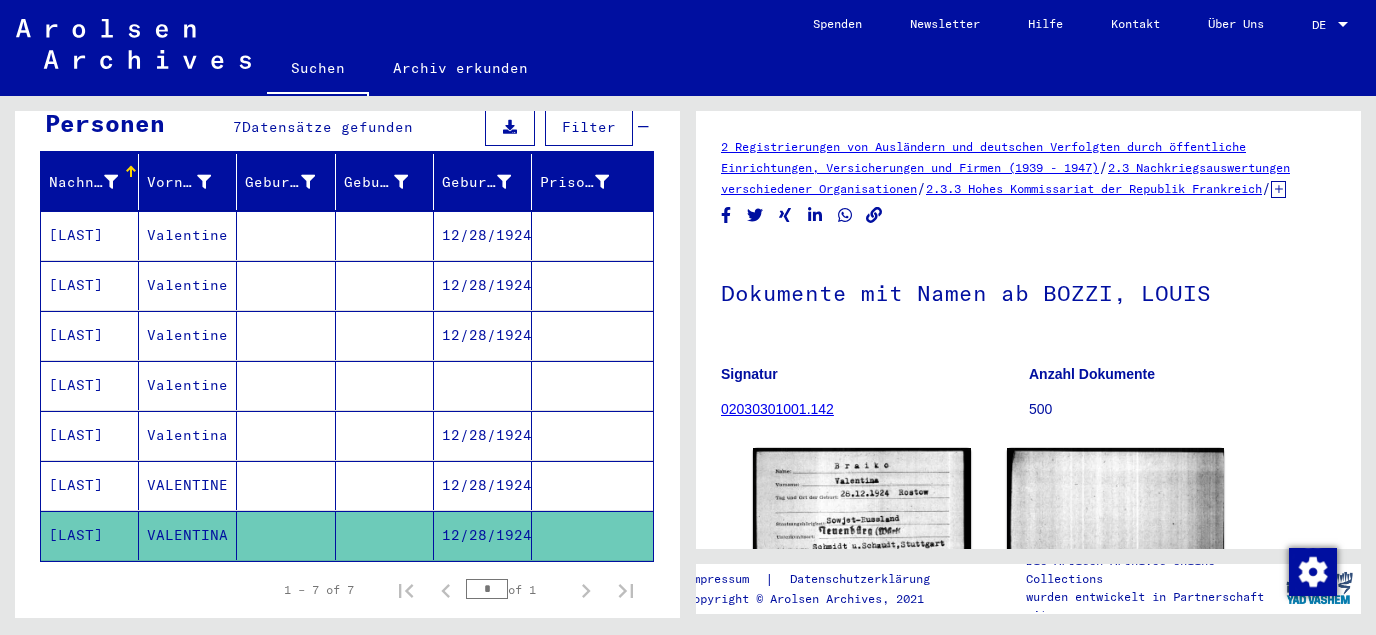 drag, startPoint x: 436, startPoint y: 511, endPoint x: 529, endPoint y: 515, distance: 93.08598 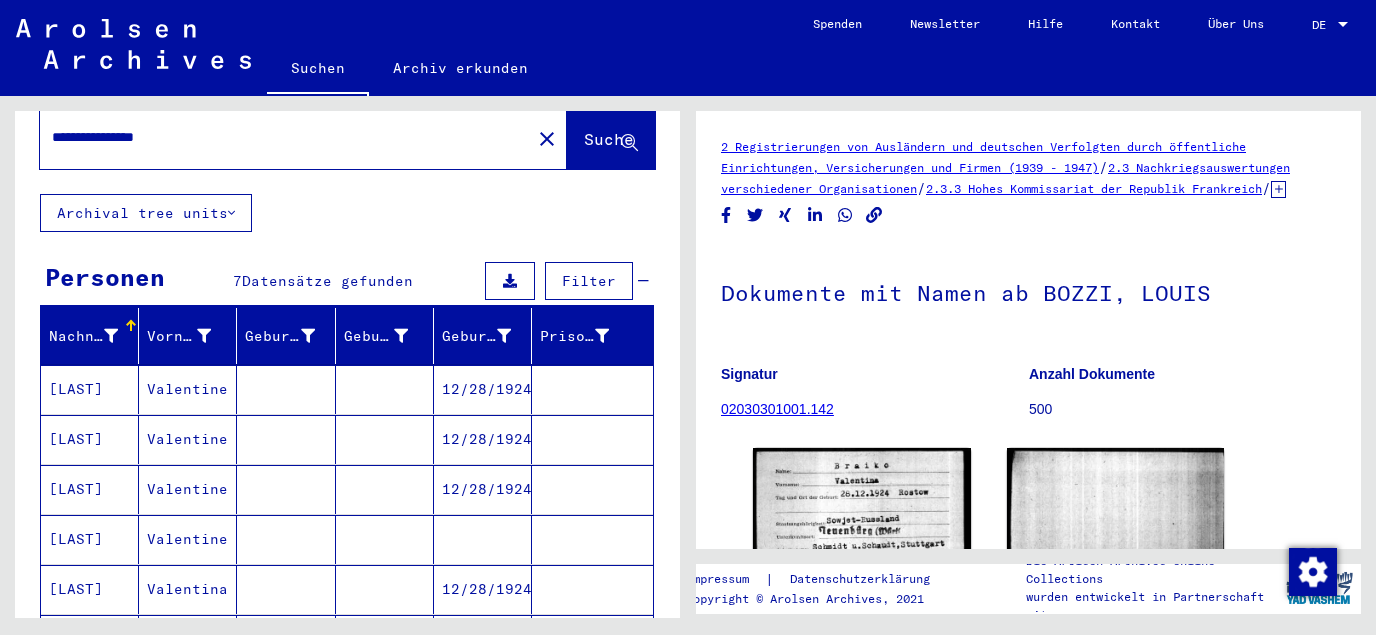 scroll, scrollTop: 0, scrollLeft: 0, axis: both 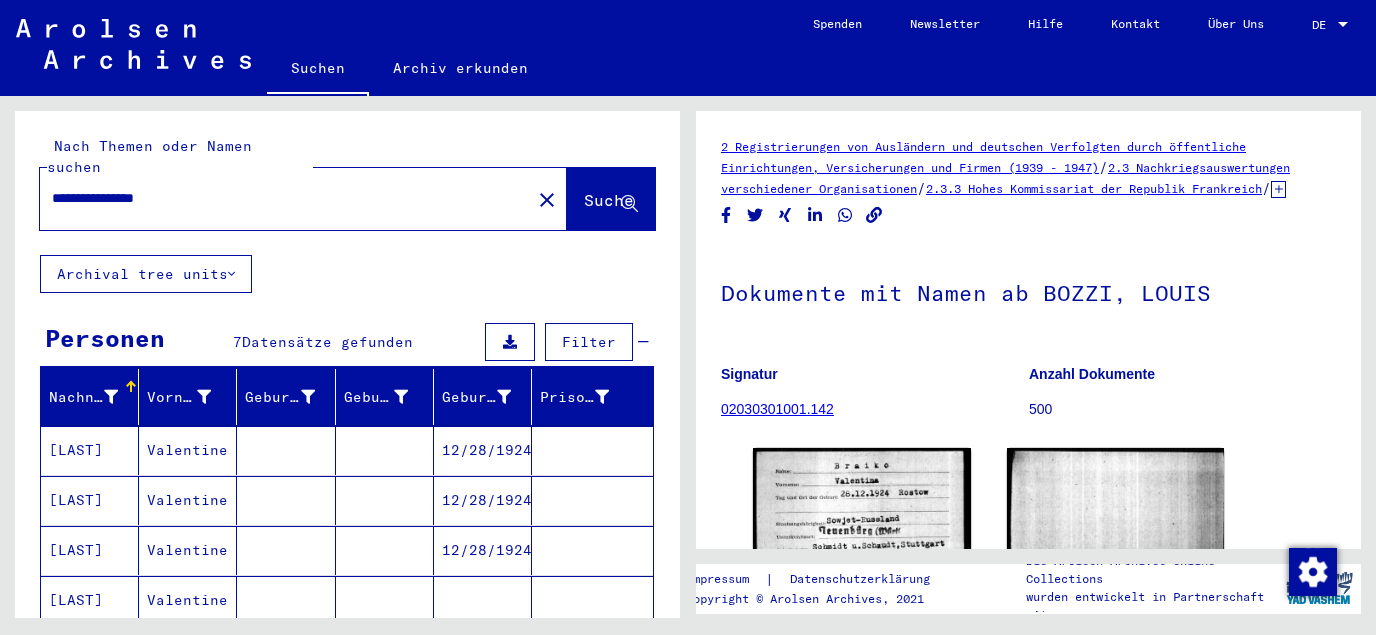 drag, startPoint x: 196, startPoint y: 174, endPoint x: 40, endPoint y: 171, distance: 156.02884 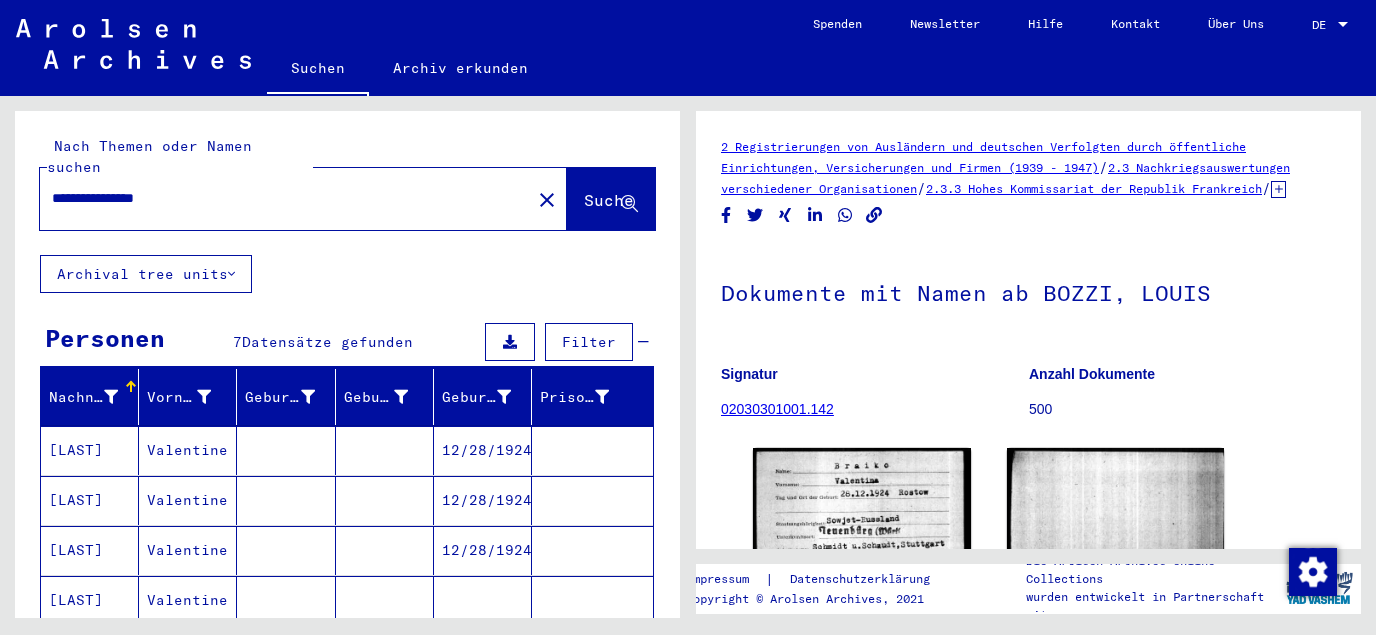 paste 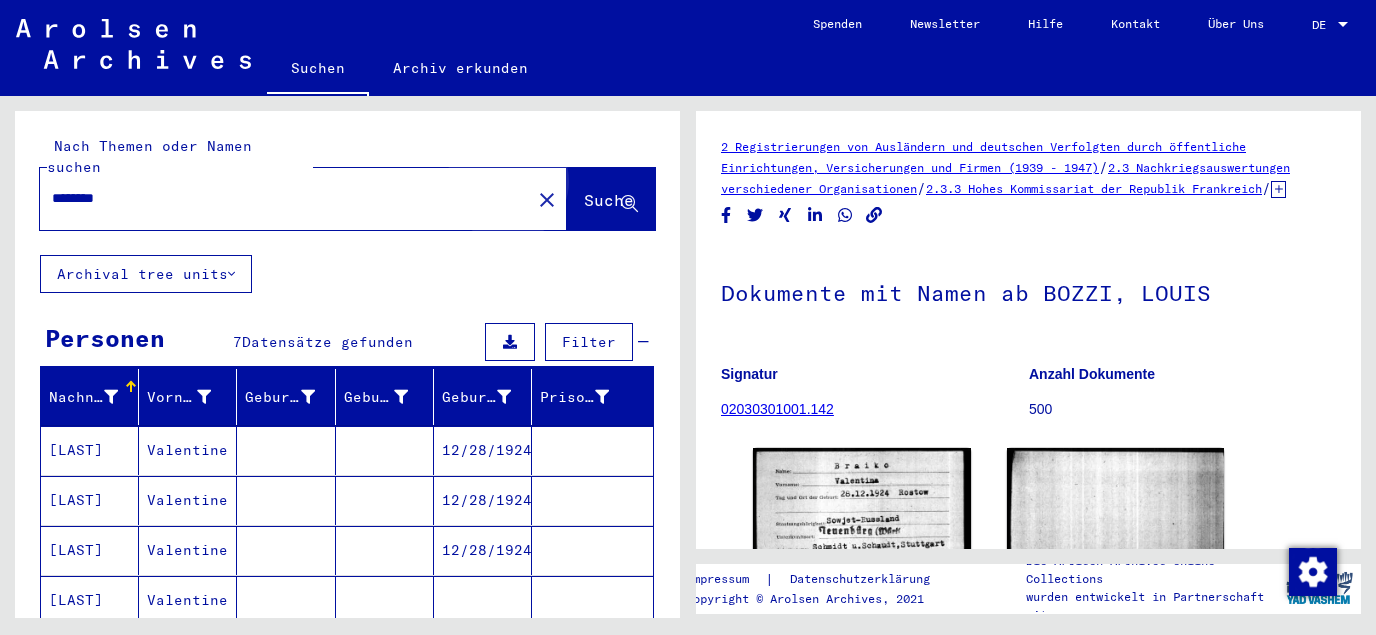 click on "Suche" 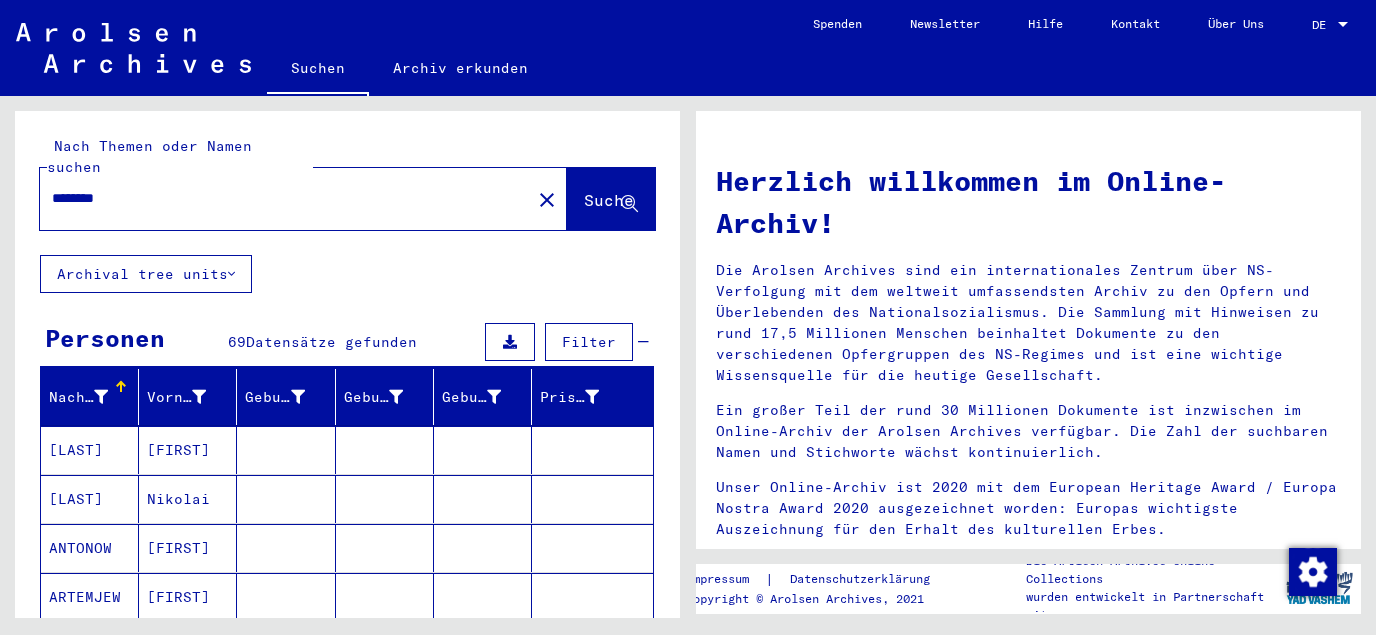 click on "[LAST]" at bounding box center (90, 548) 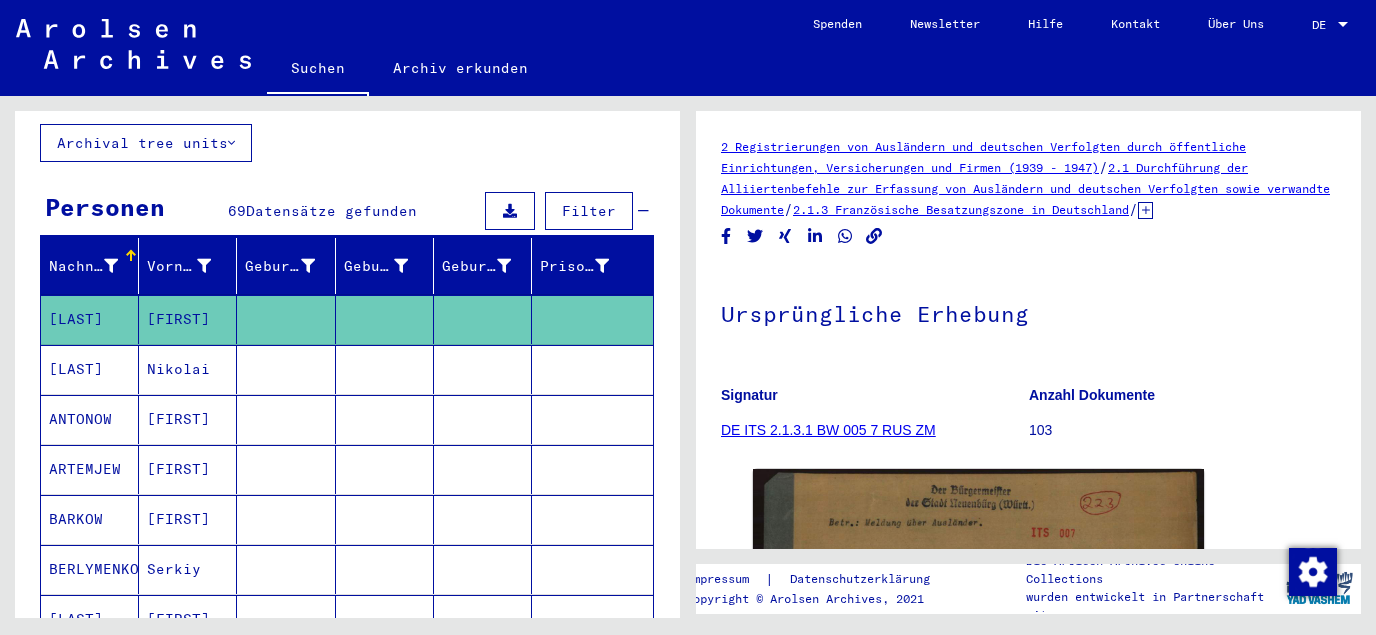 scroll, scrollTop: 323, scrollLeft: 0, axis: vertical 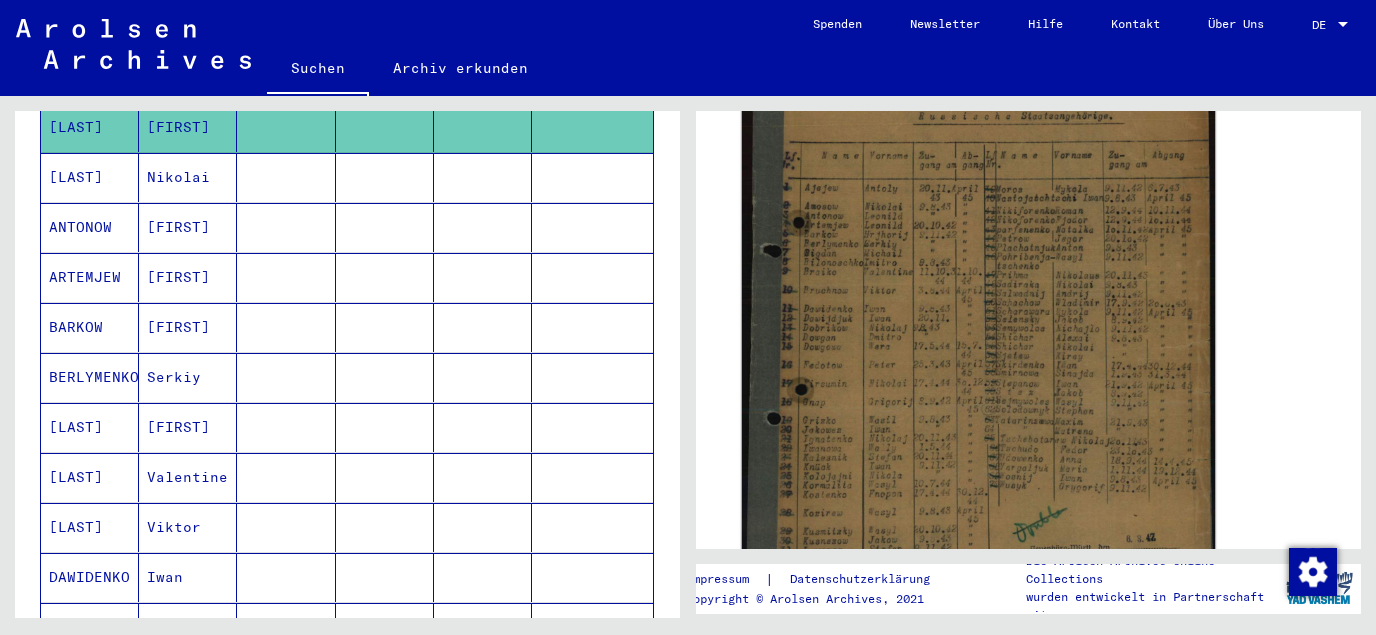 click 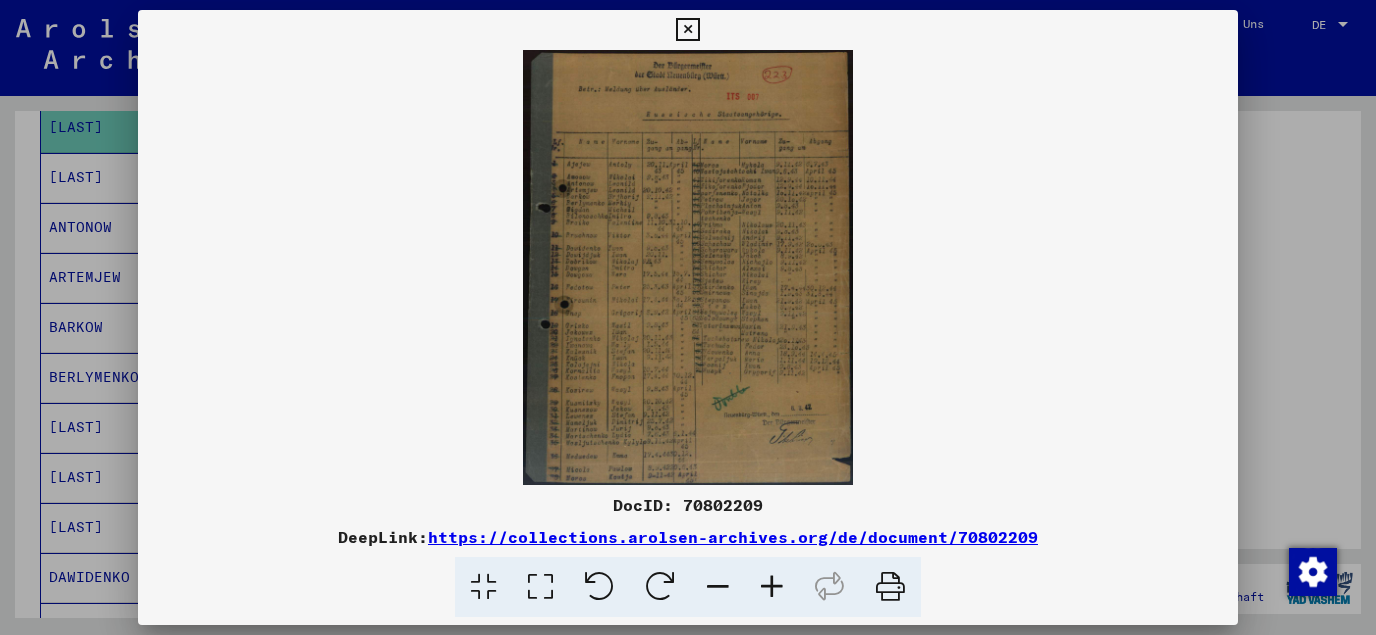 click at bounding box center (540, 587) 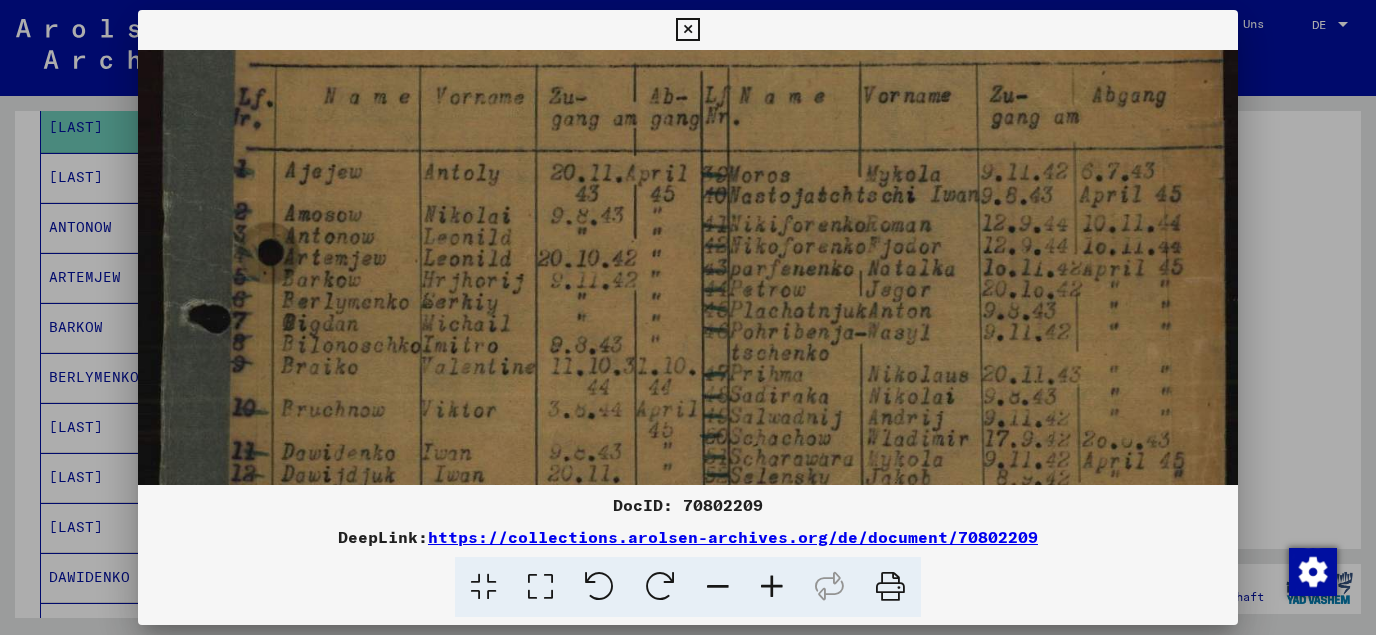 scroll, scrollTop: 424, scrollLeft: 0, axis: vertical 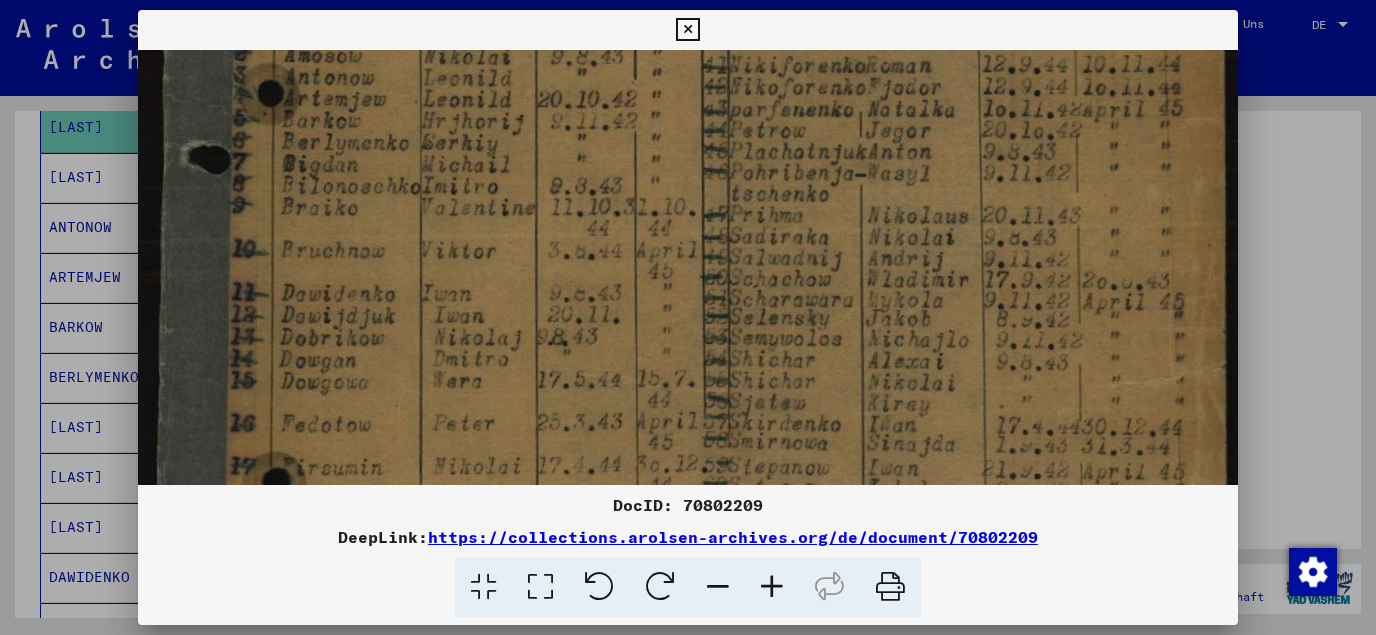 drag, startPoint x: 700, startPoint y: 390, endPoint x: 854, endPoint y: -34, distance: 451.10086 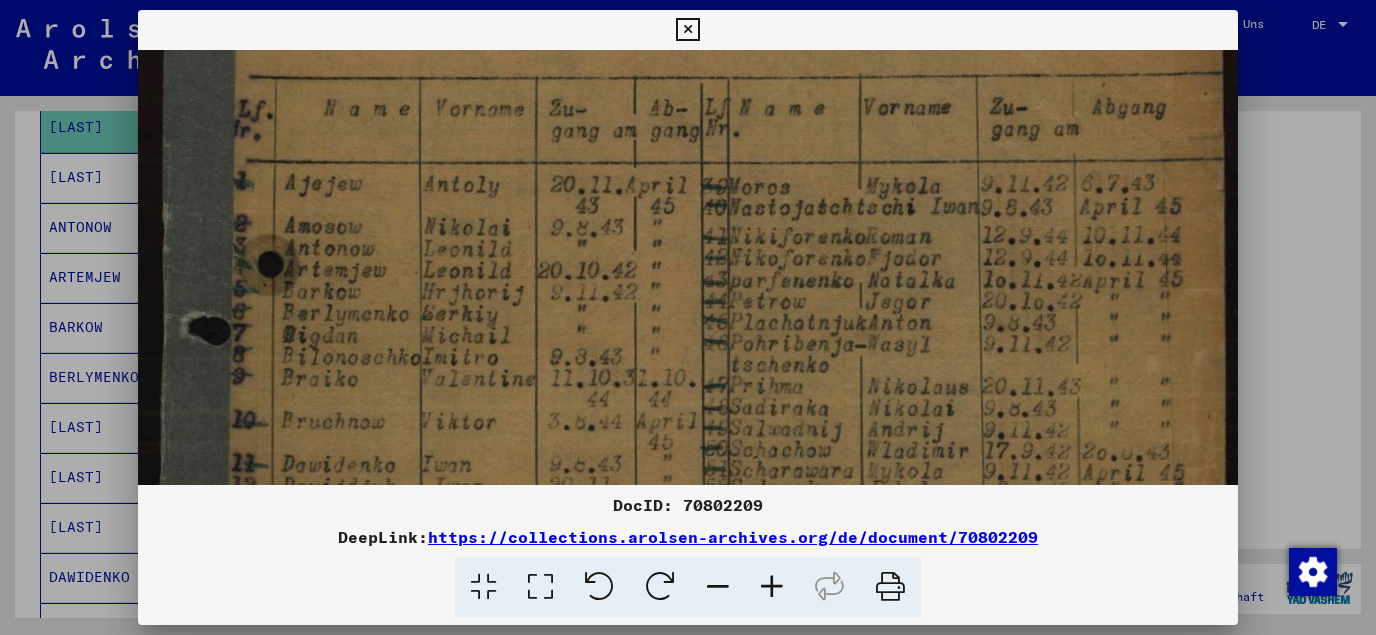 scroll, scrollTop: 247, scrollLeft: 0, axis: vertical 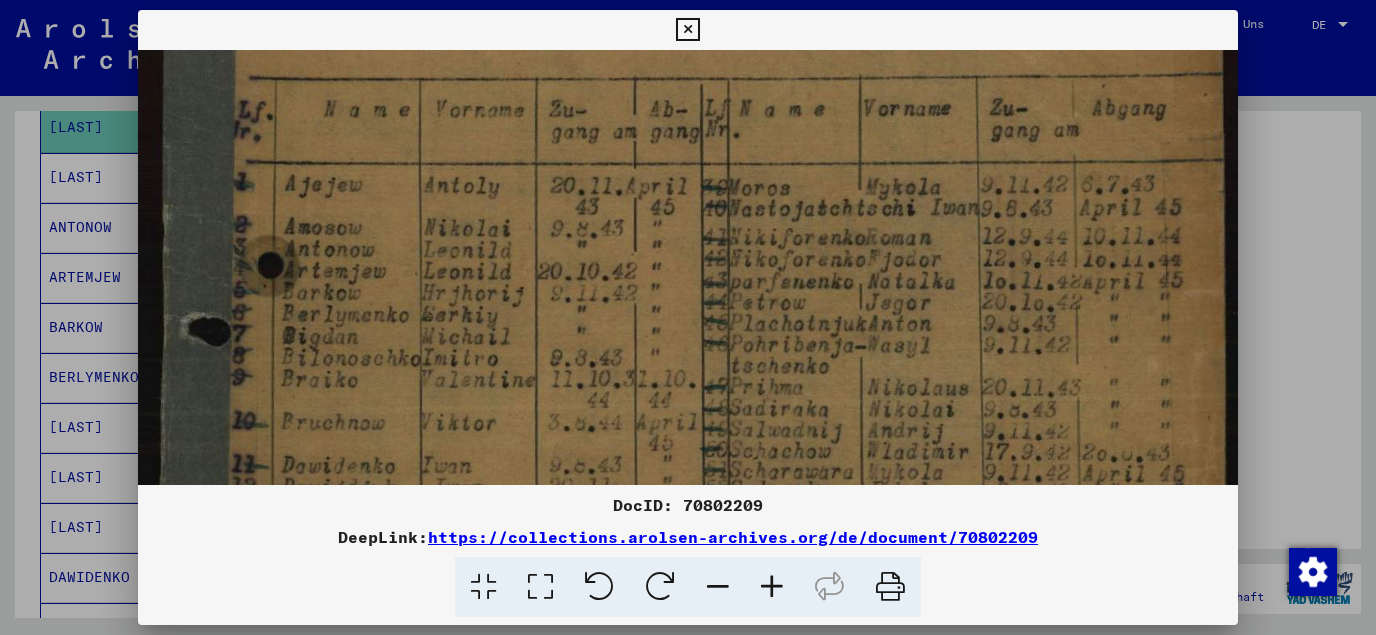 drag, startPoint x: 614, startPoint y: 260, endPoint x: 613, endPoint y: 437, distance: 177.00282 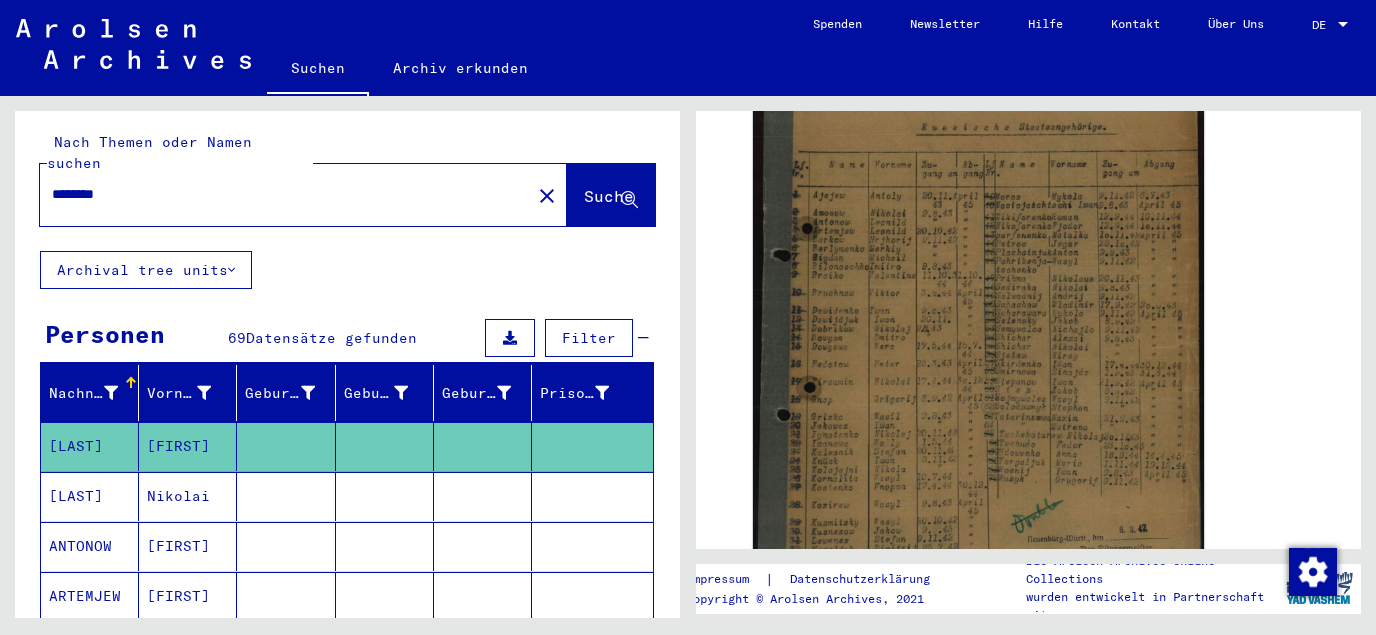 scroll, scrollTop: 0, scrollLeft: 0, axis: both 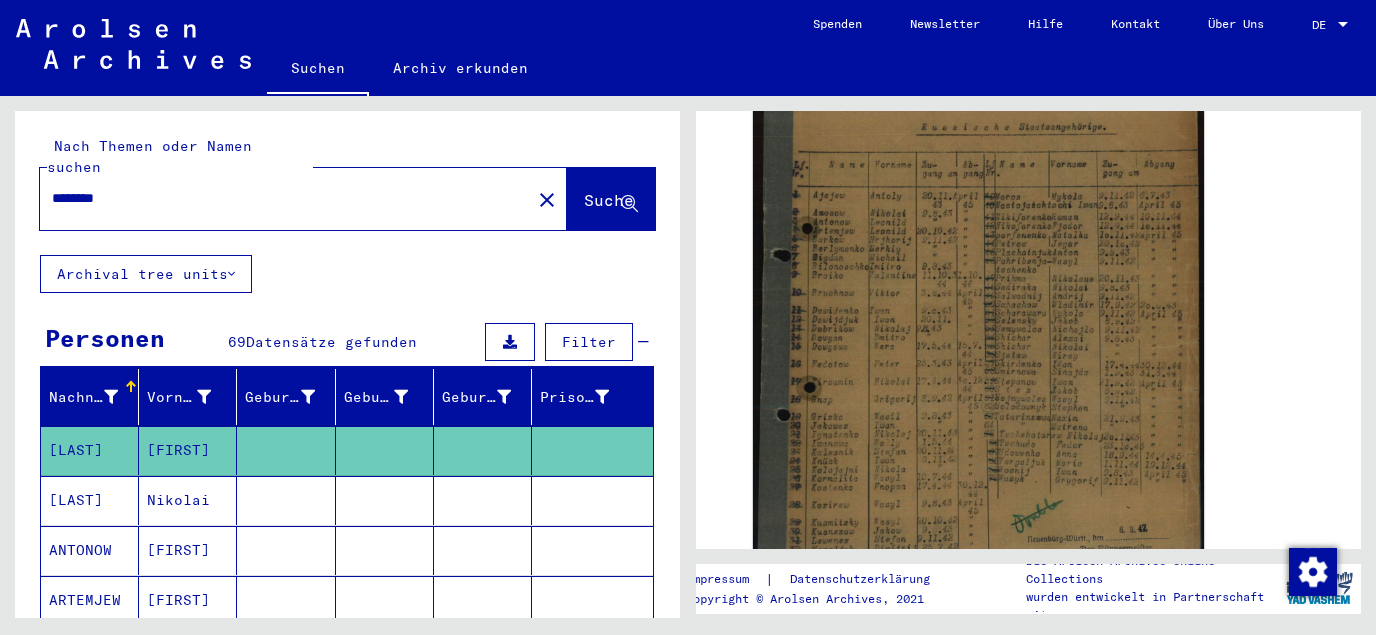 drag, startPoint x: 120, startPoint y: 180, endPoint x: 32, endPoint y: 167, distance: 88.95505 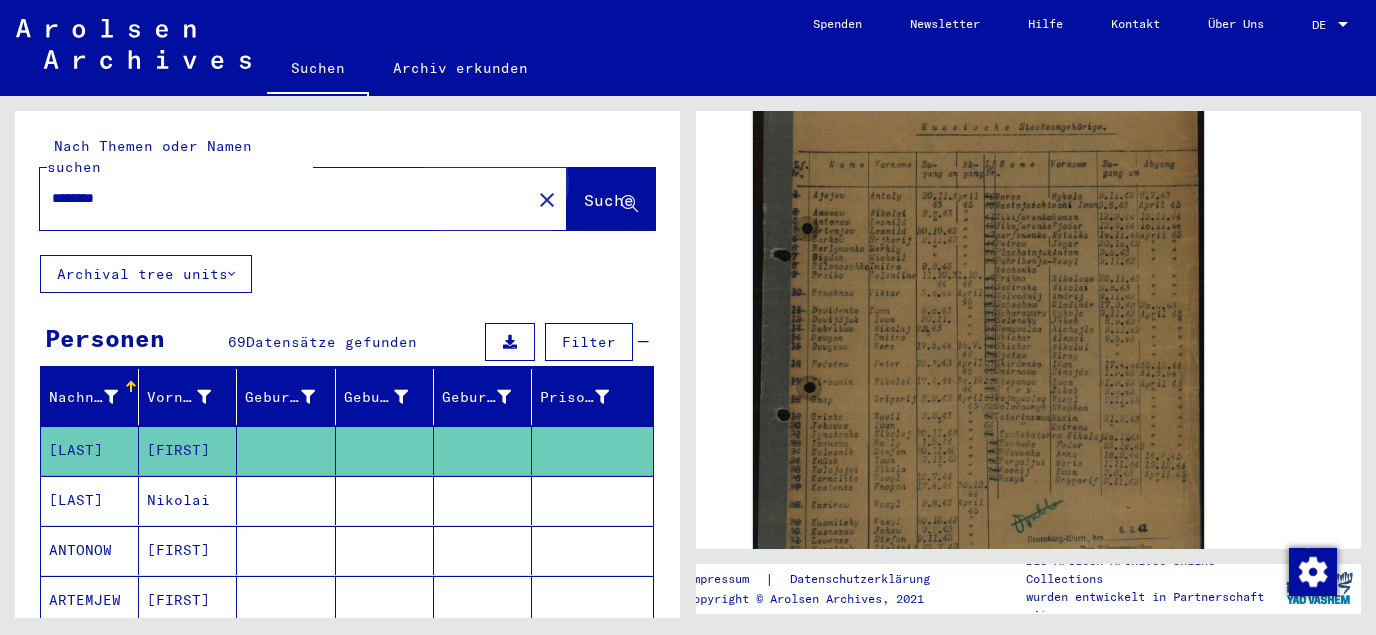 click on "Suche" 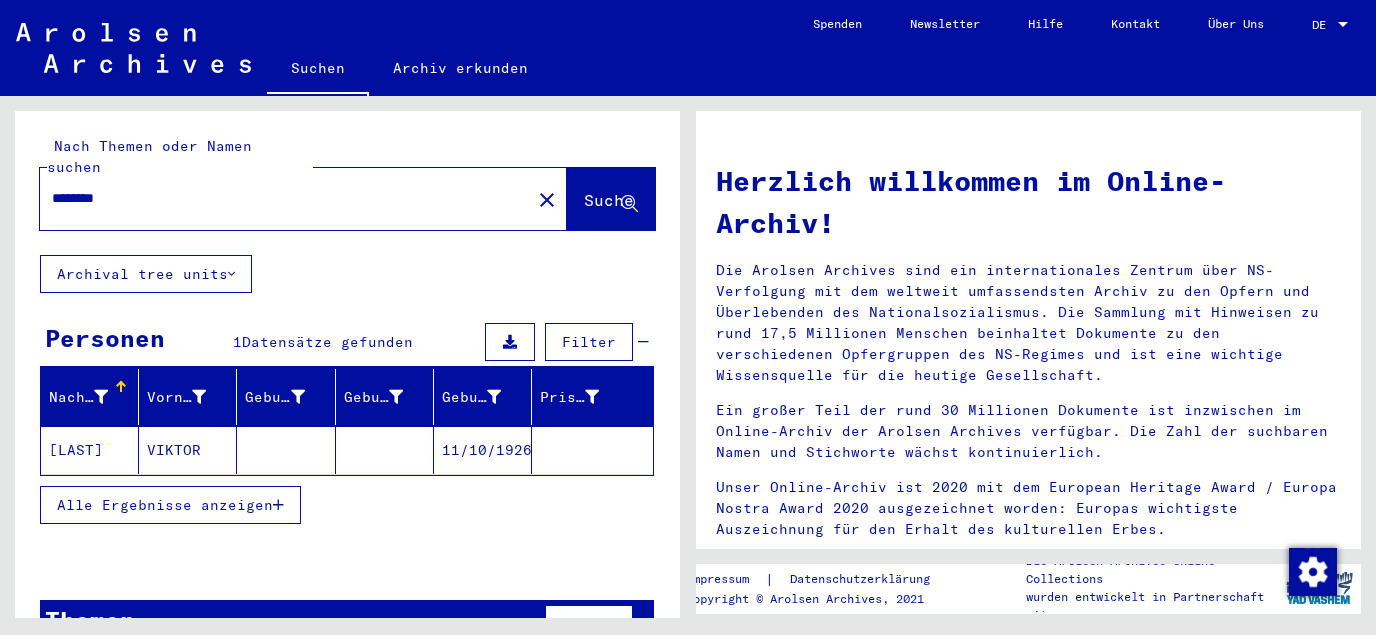 click on "11/10/1926" 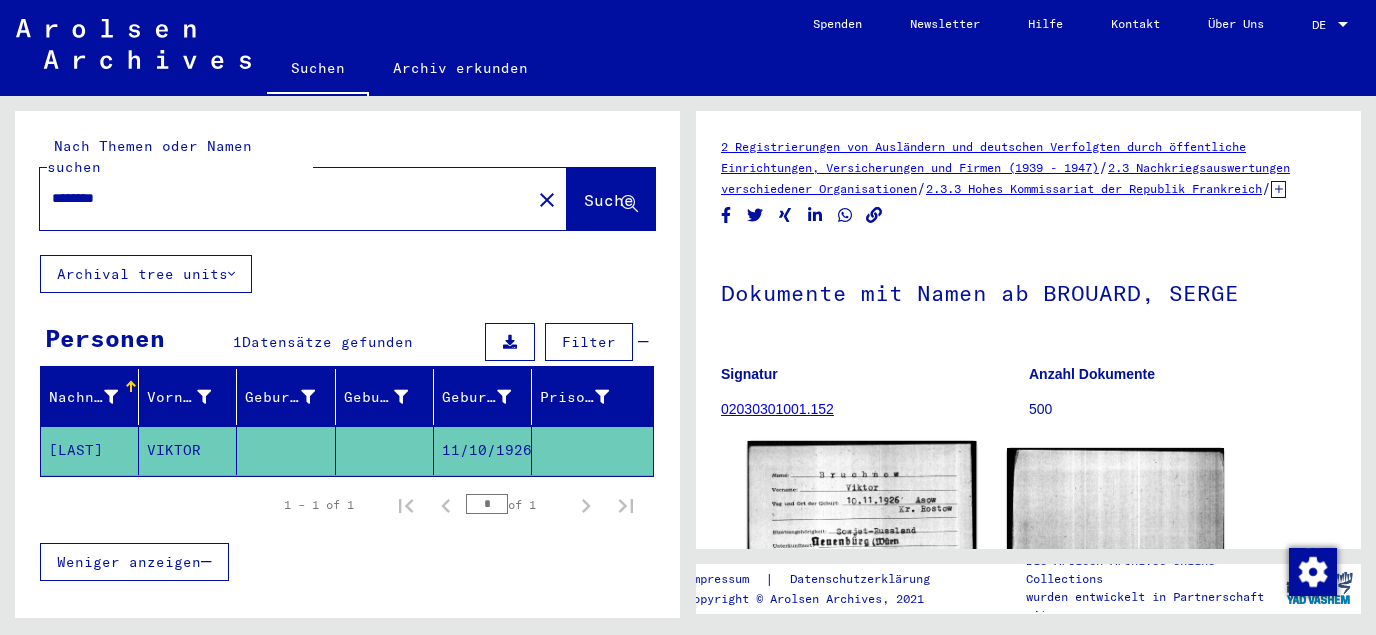 click 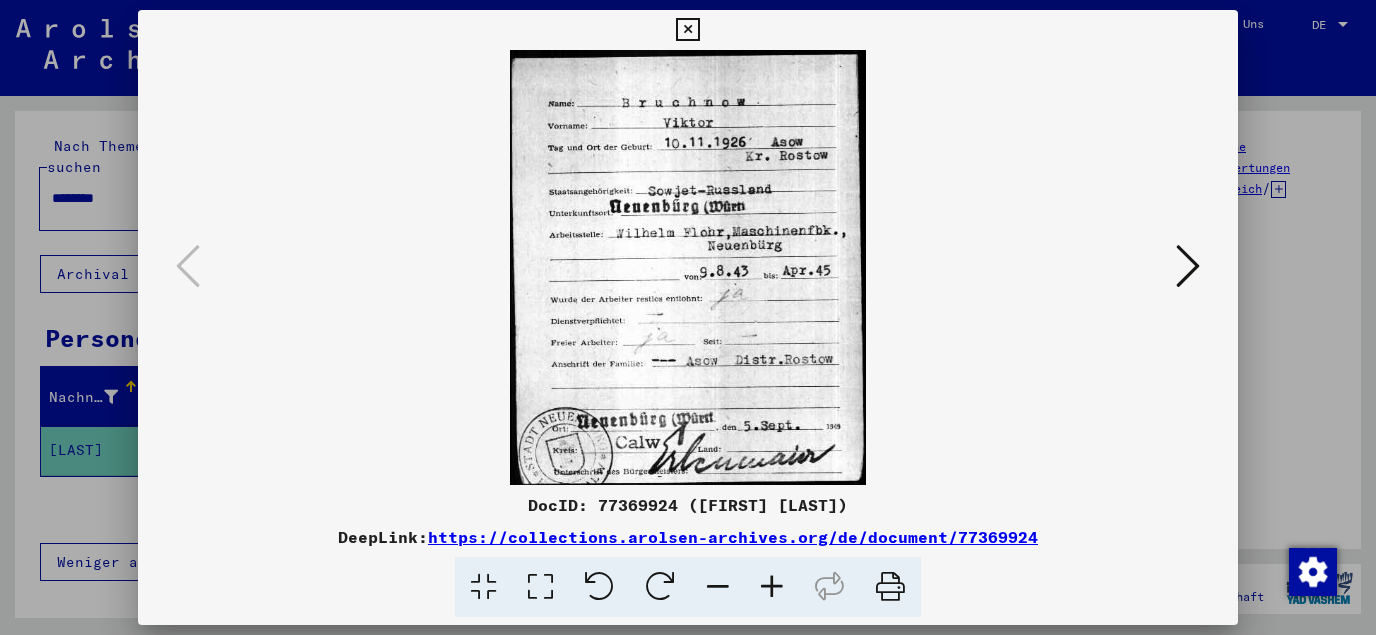 click at bounding box center (687, 30) 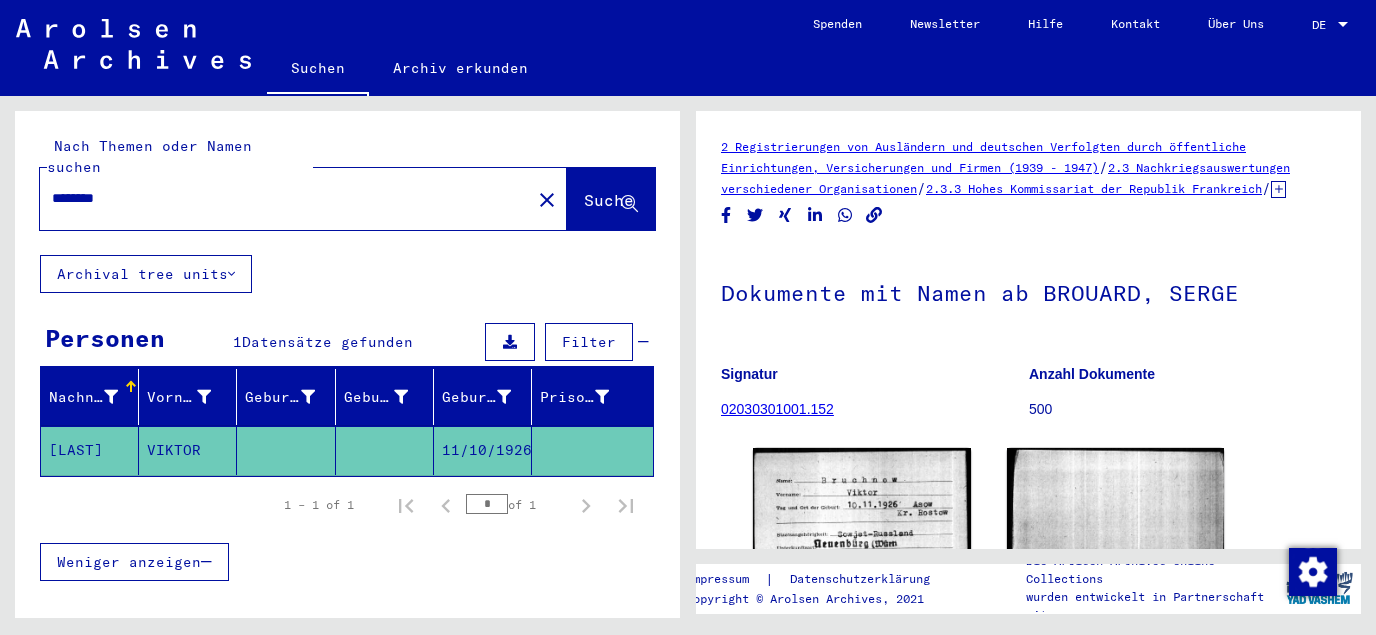 drag, startPoint x: 123, startPoint y: 179, endPoint x: 42, endPoint y: 169, distance: 81.61495 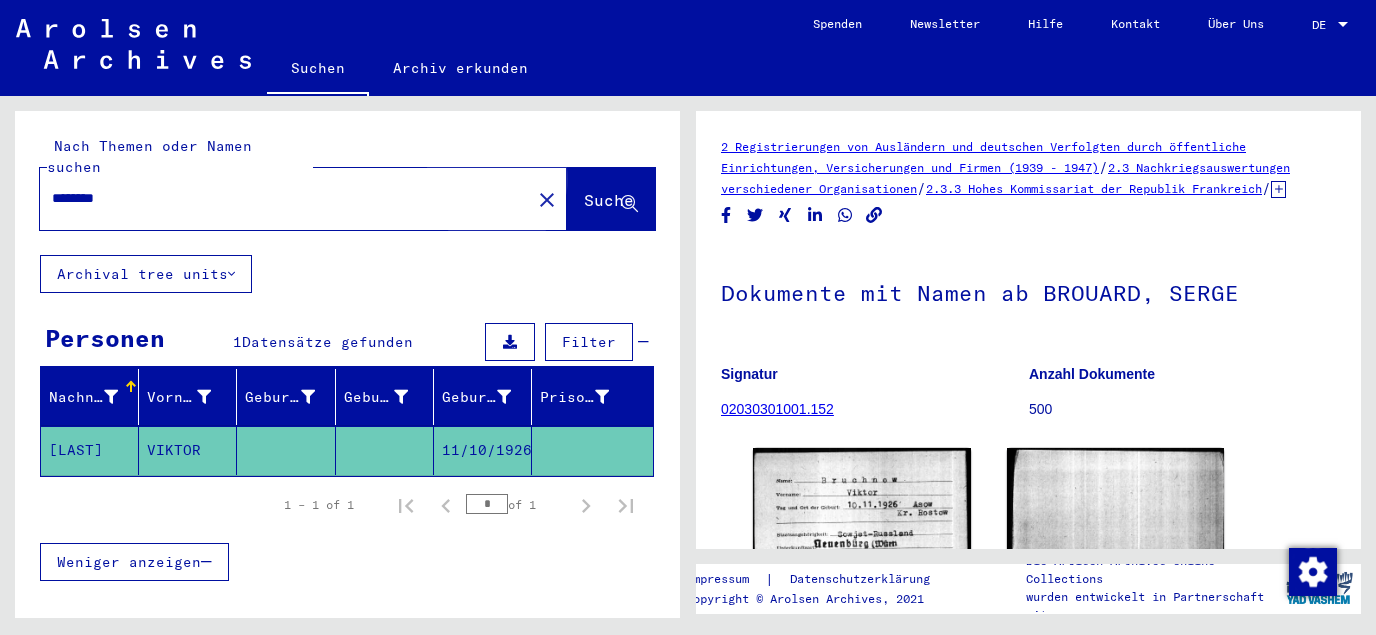 click on "Suche" 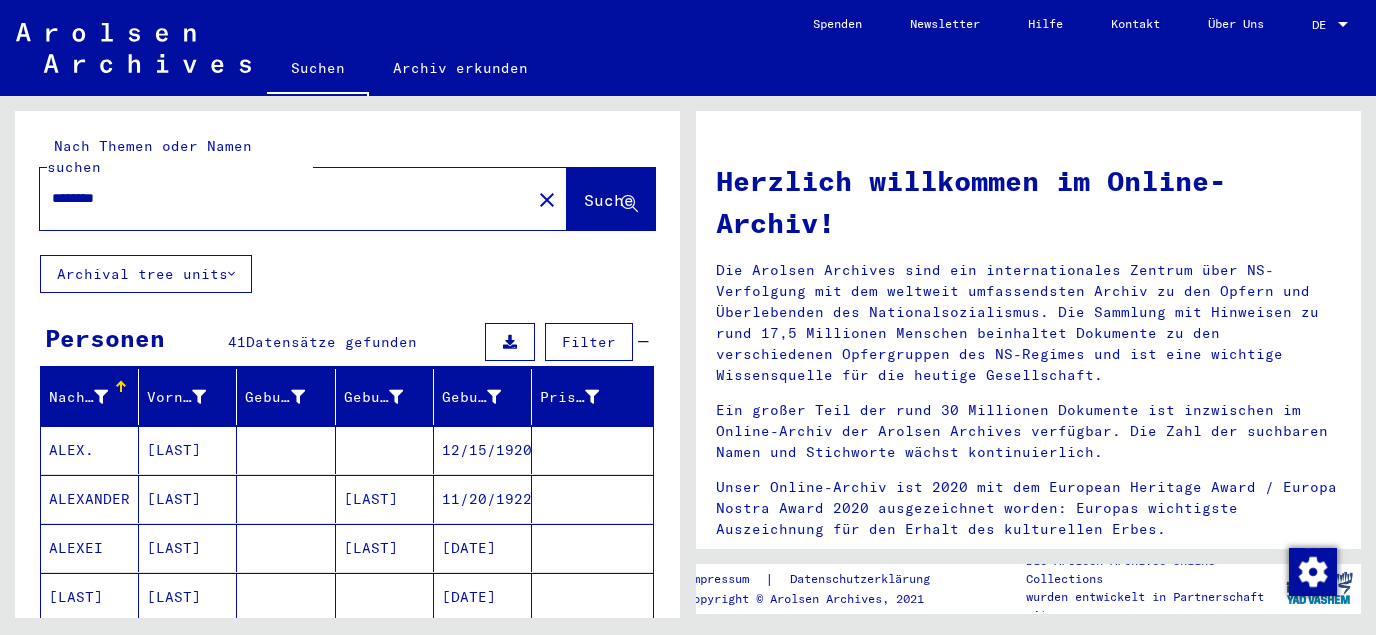 click on "12/15/1920" at bounding box center [483, 499] 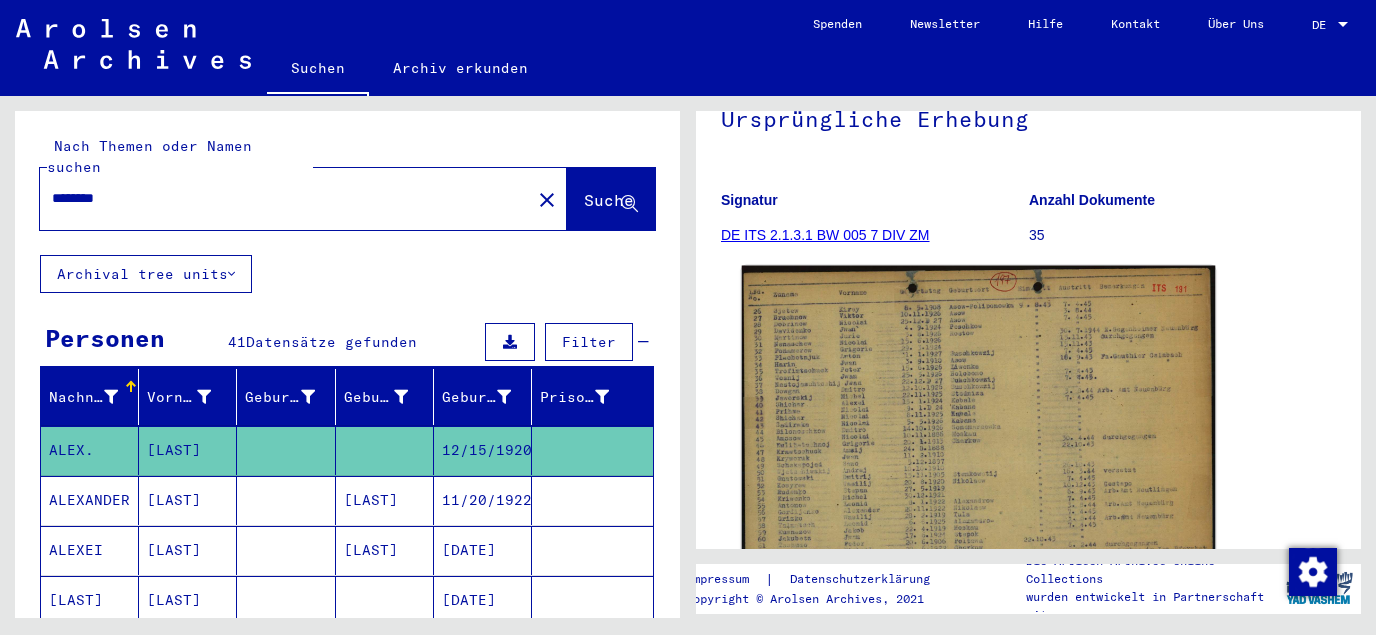 scroll, scrollTop: 215, scrollLeft: 0, axis: vertical 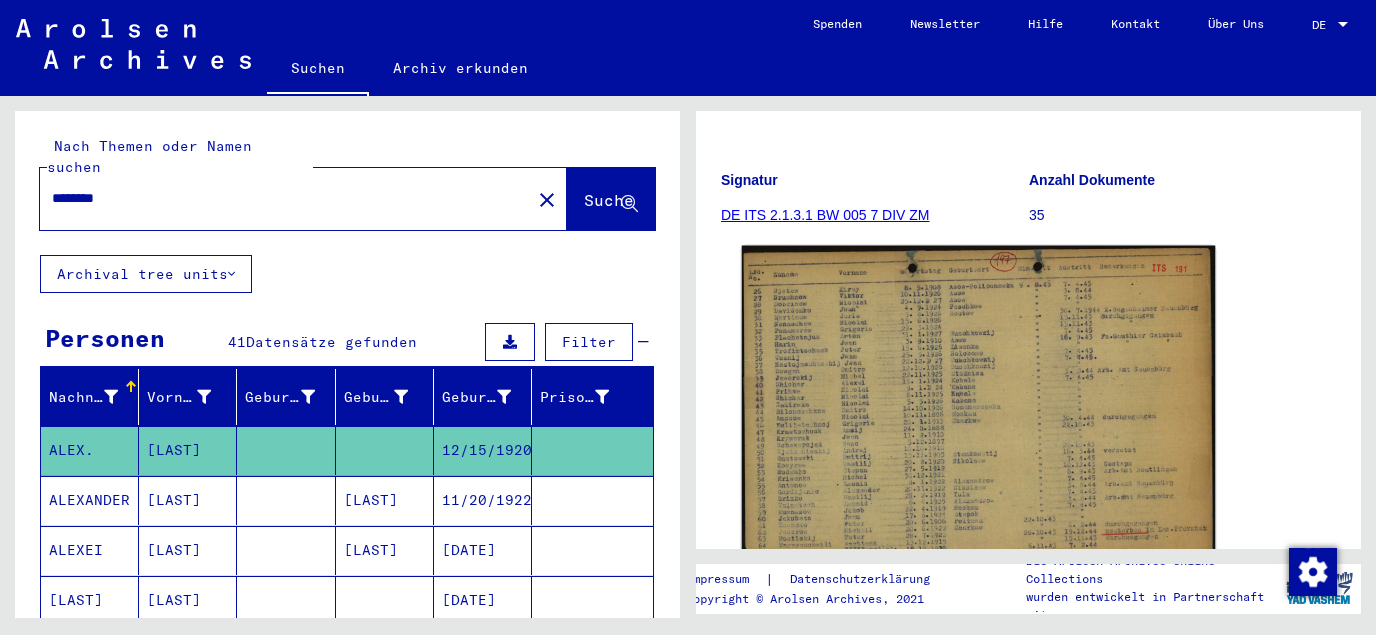 click 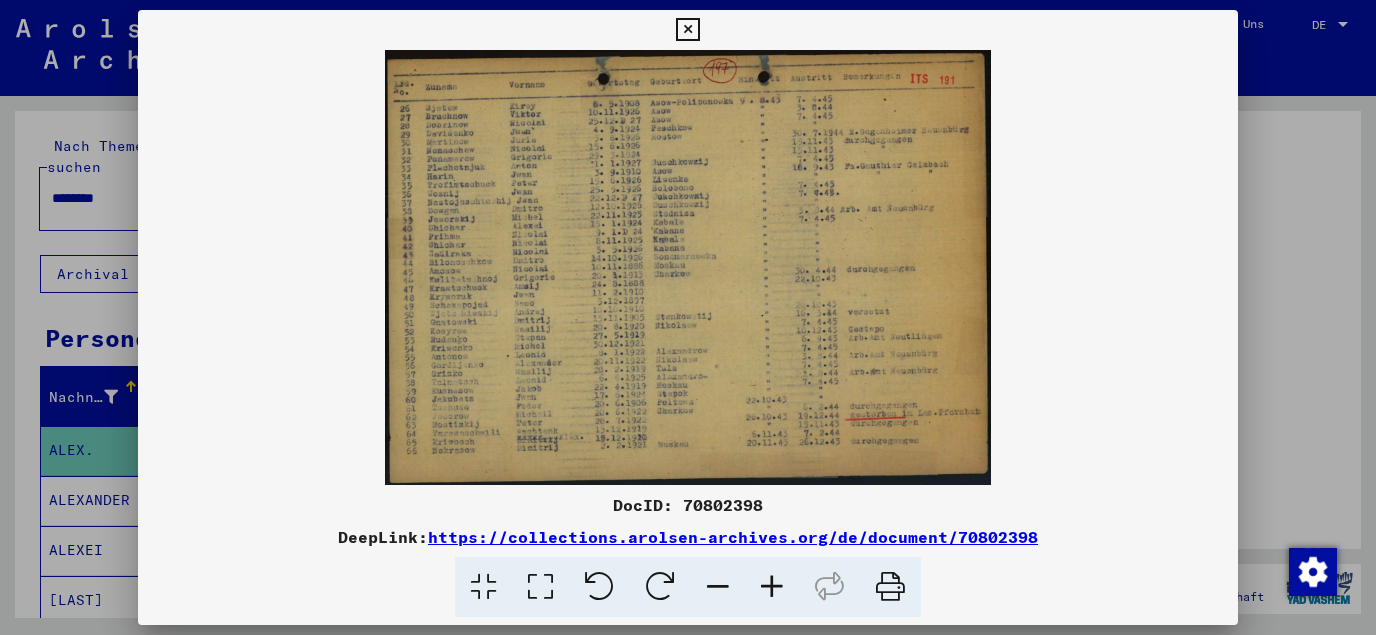click at bounding box center (540, 587) 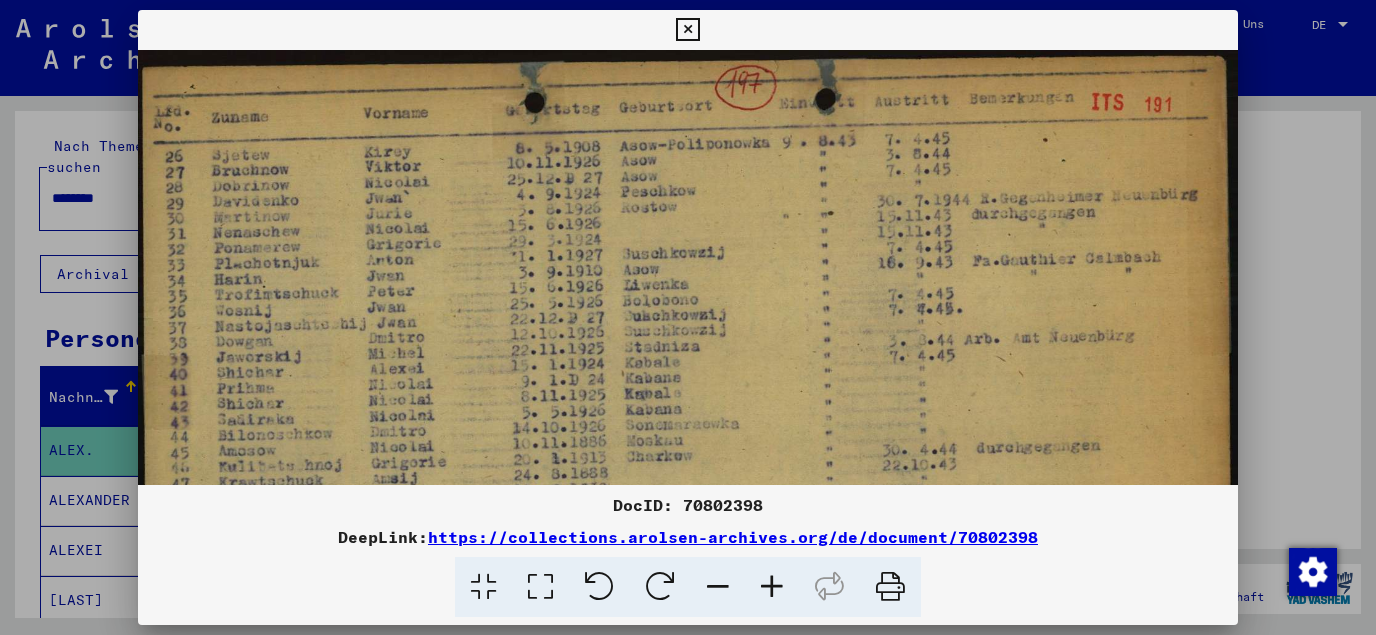 click at bounding box center (687, 30) 